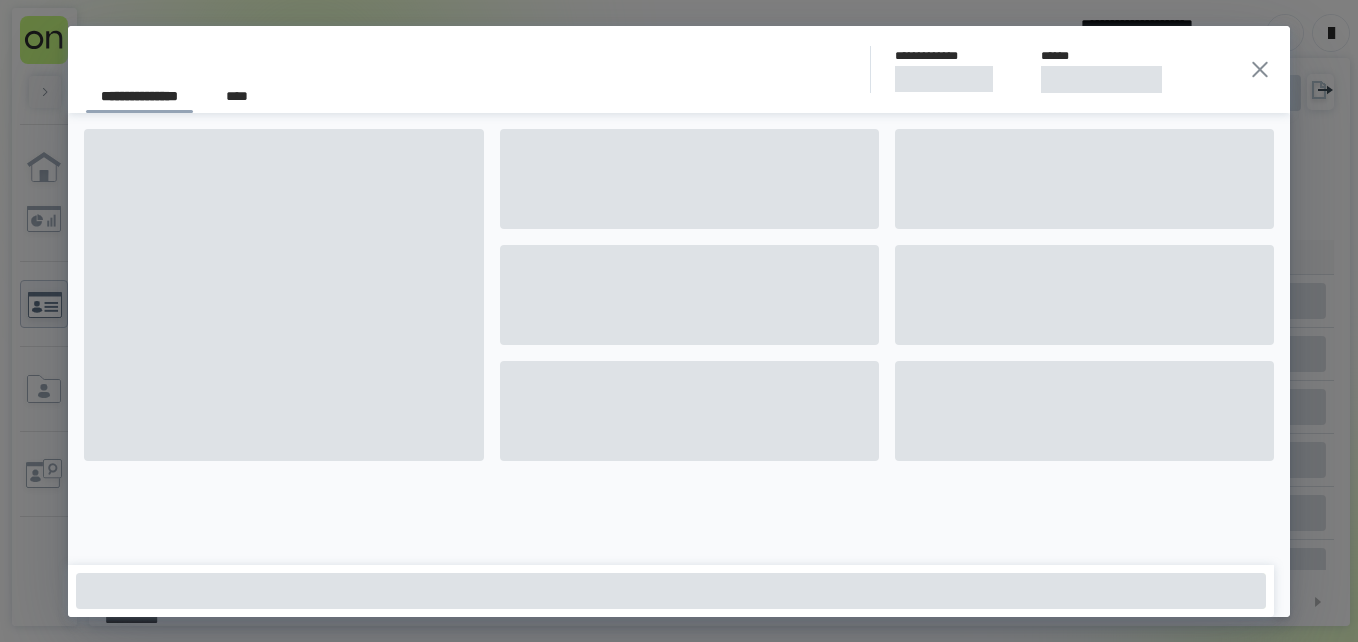 scroll, scrollTop: 0, scrollLeft: 0, axis: both 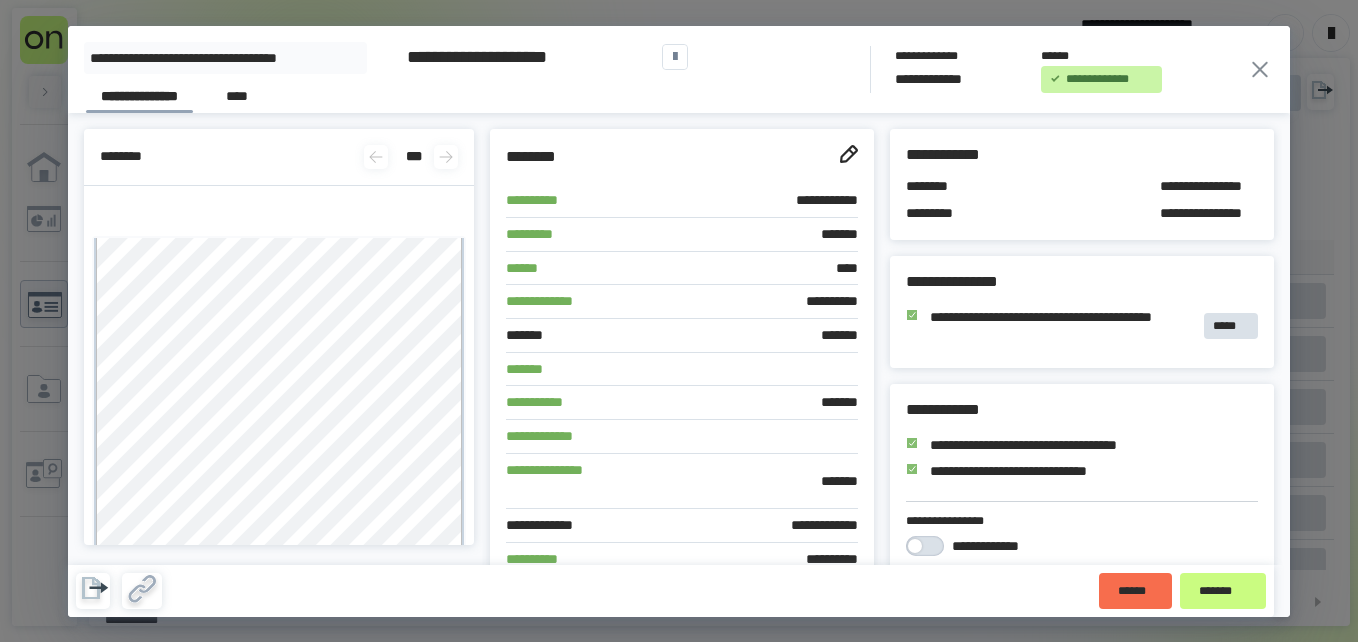 click 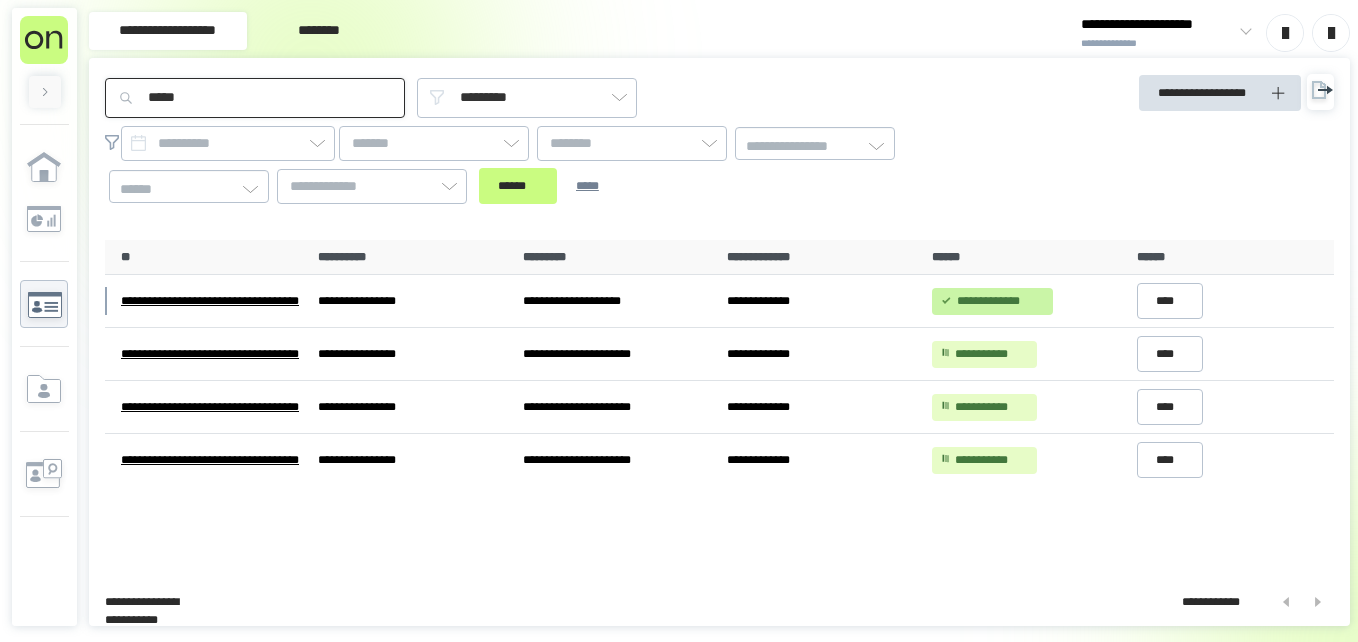 drag, startPoint x: 200, startPoint y: 108, endPoint x: 0, endPoint y: 173, distance: 210.29741 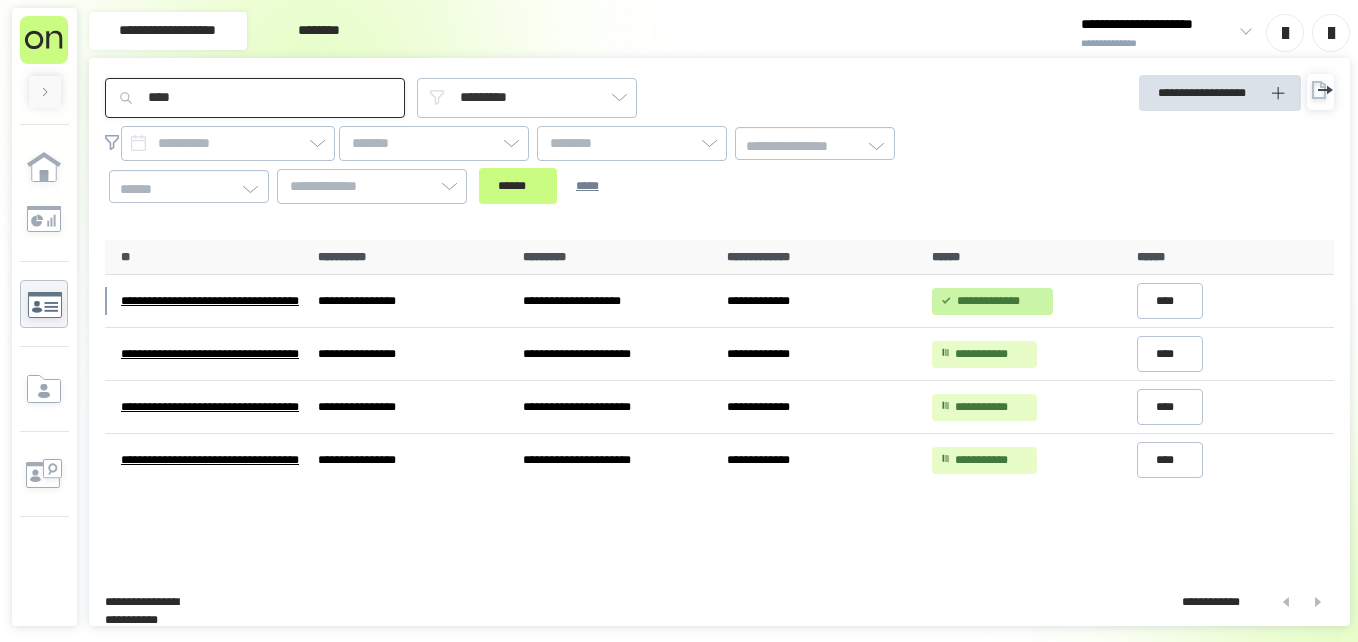 click on "******" at bounding box center (518, 186) 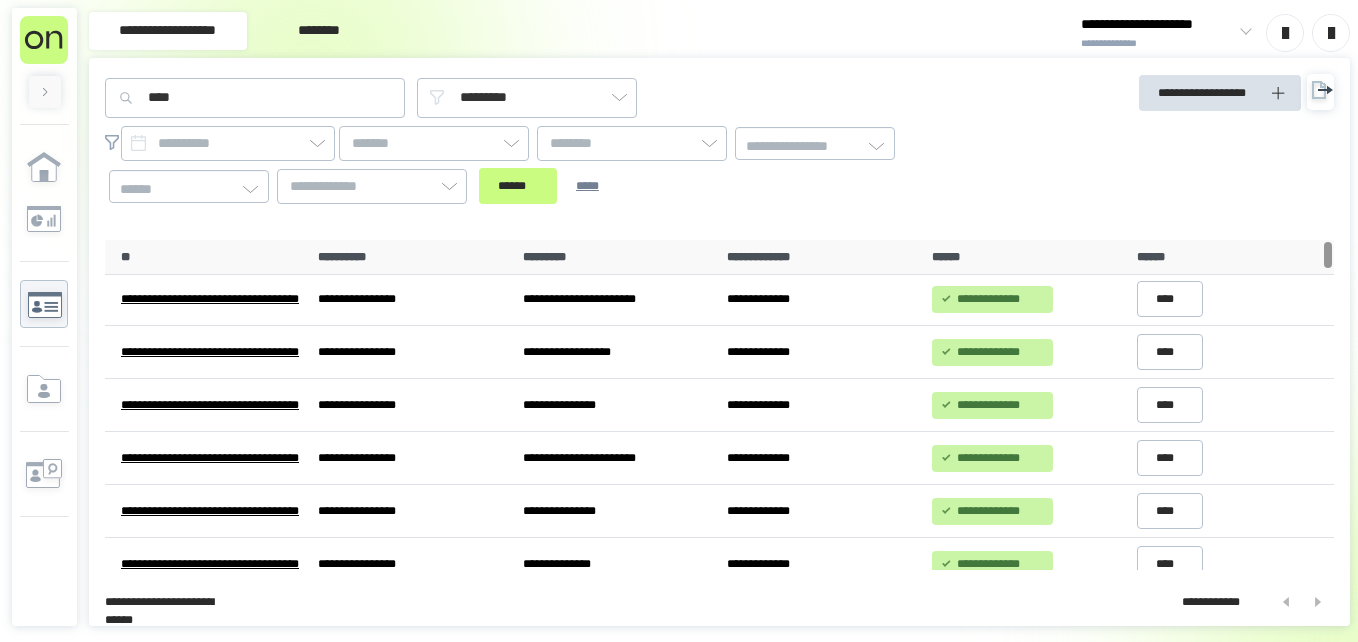 scroll, scrollTop: 0, scrollLeft: 0, axis: both 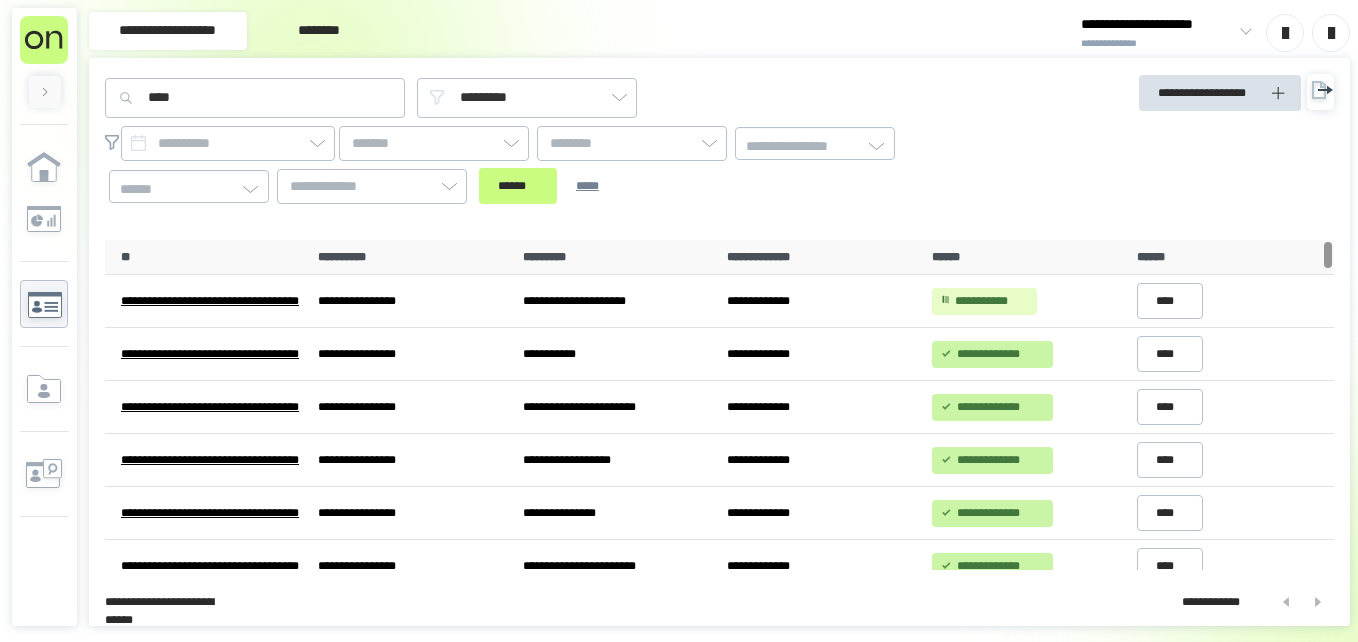drag, startPoint x: 1327, startPoint y: 260, endPoint x: 1312, endPoint y: 210, distance: 52.201534 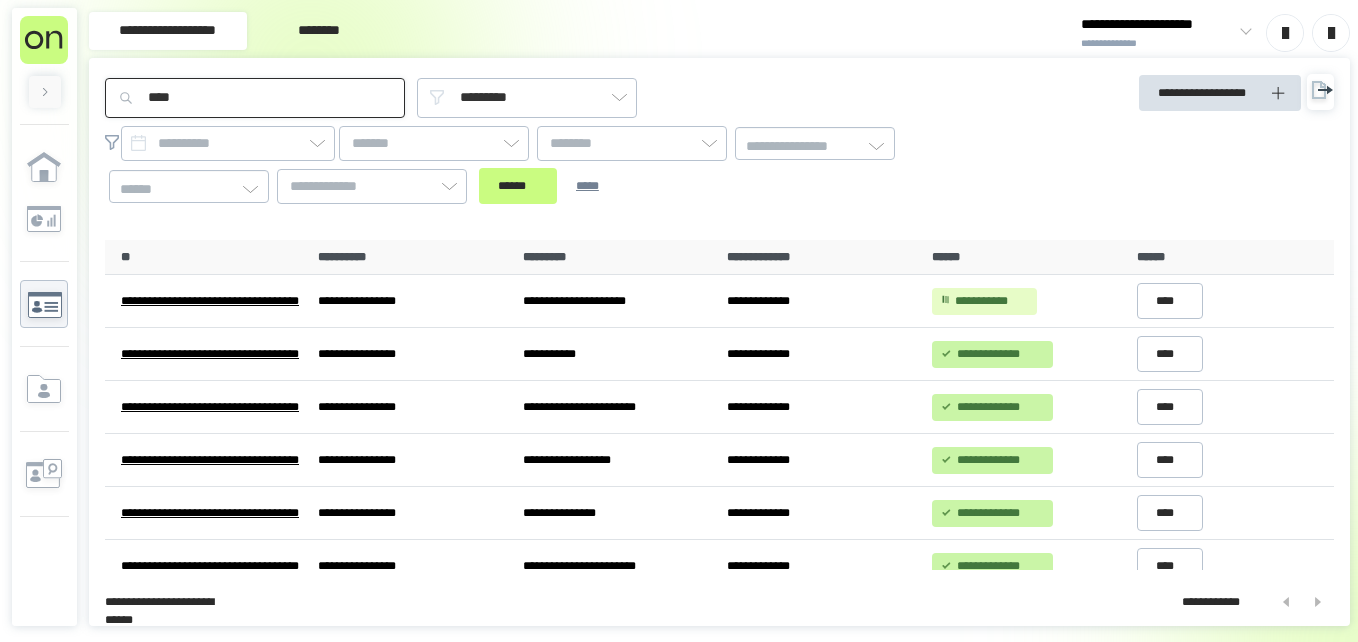 click on "****" at bounding box center [255, 98] 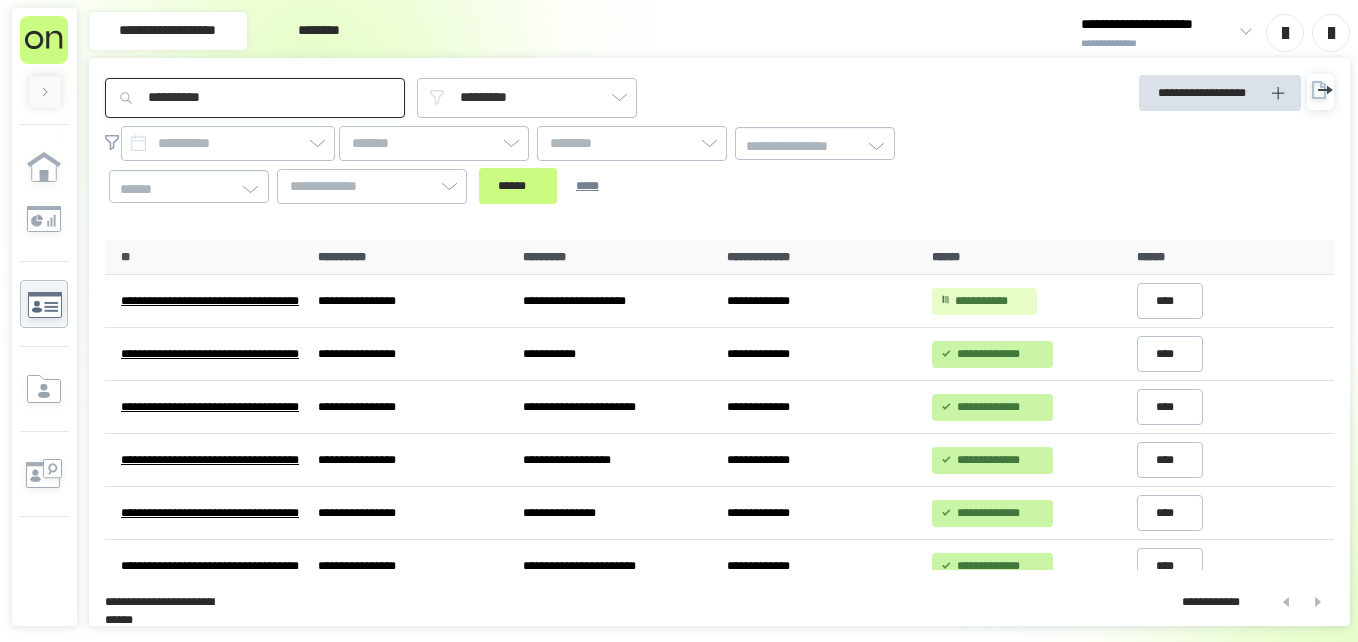 click on "******" at bounding box center (518, 186) 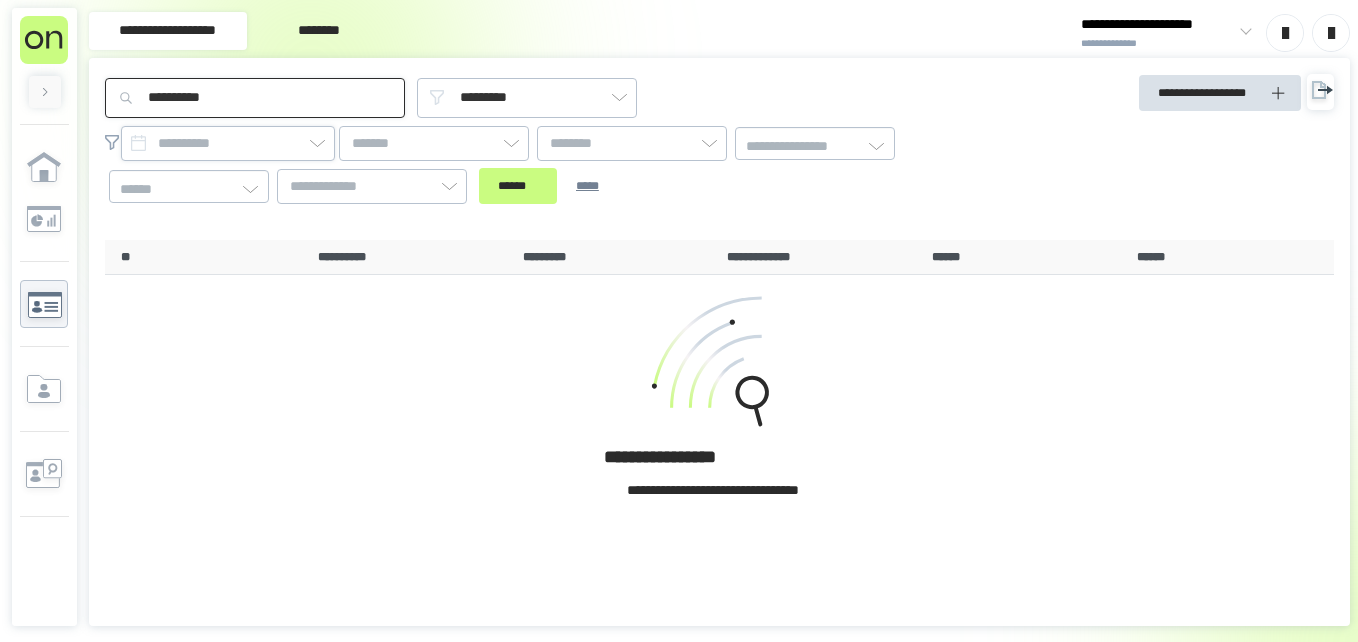 type on "**********" 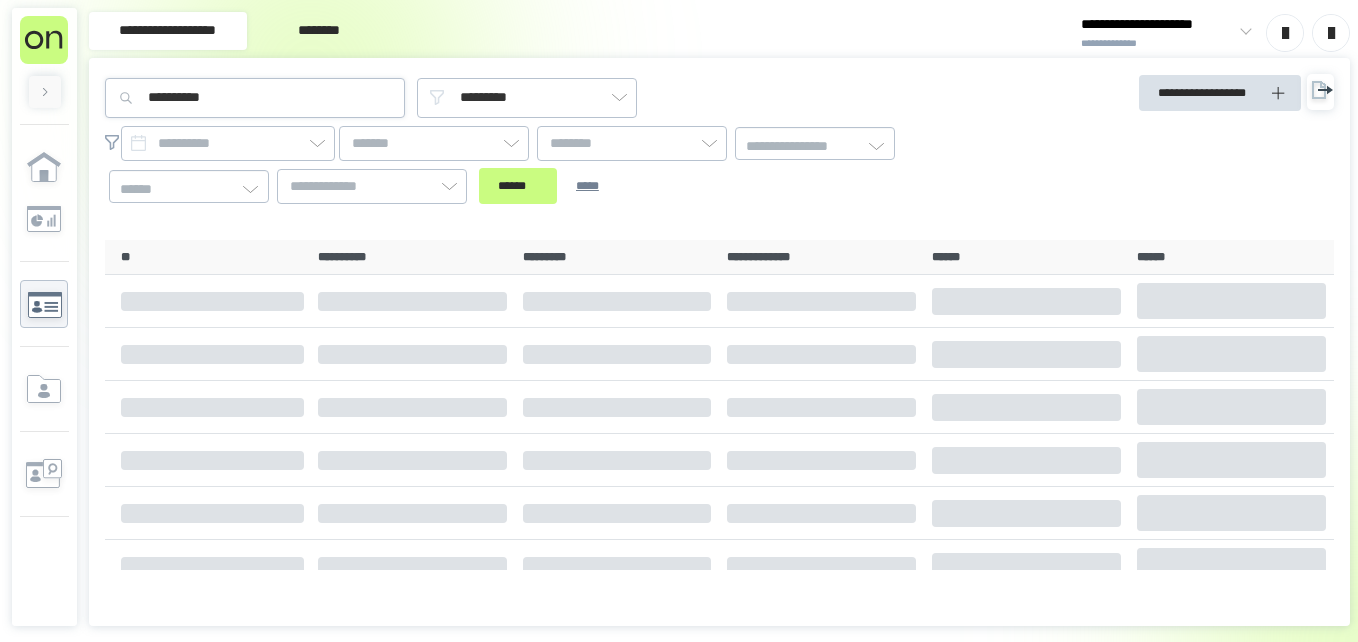 scroll, scrollTop: 0, scrollLeft: 0, axis: both 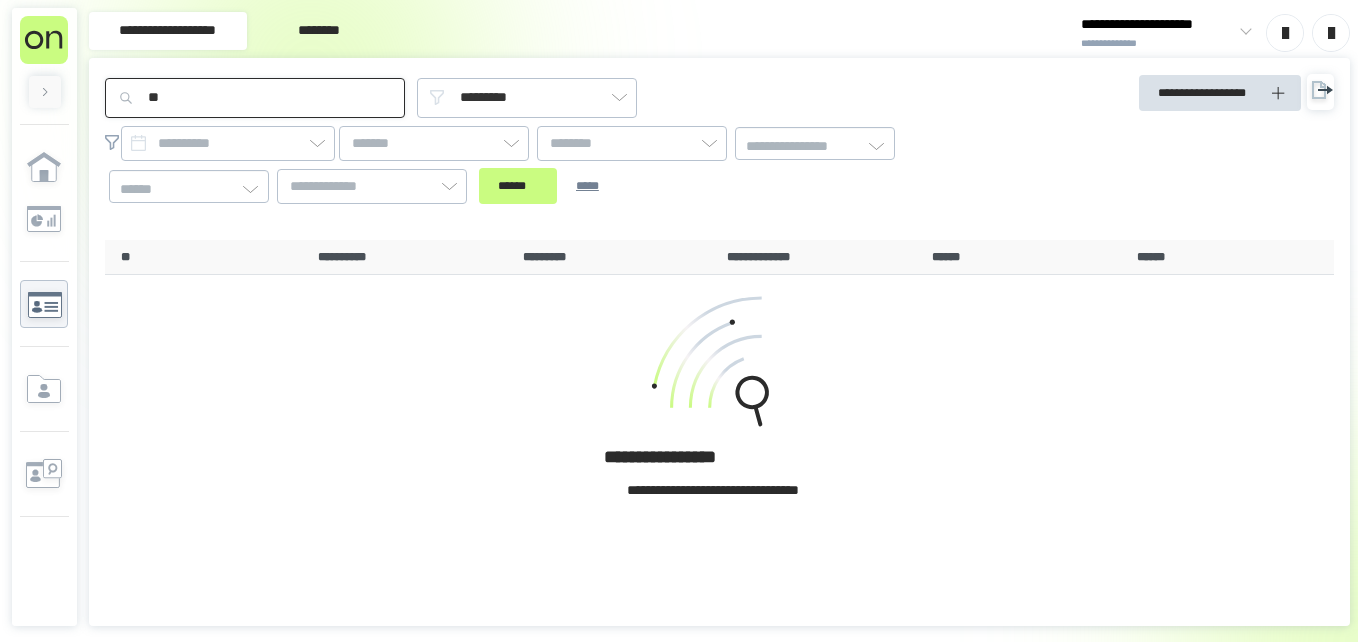 type on "*" 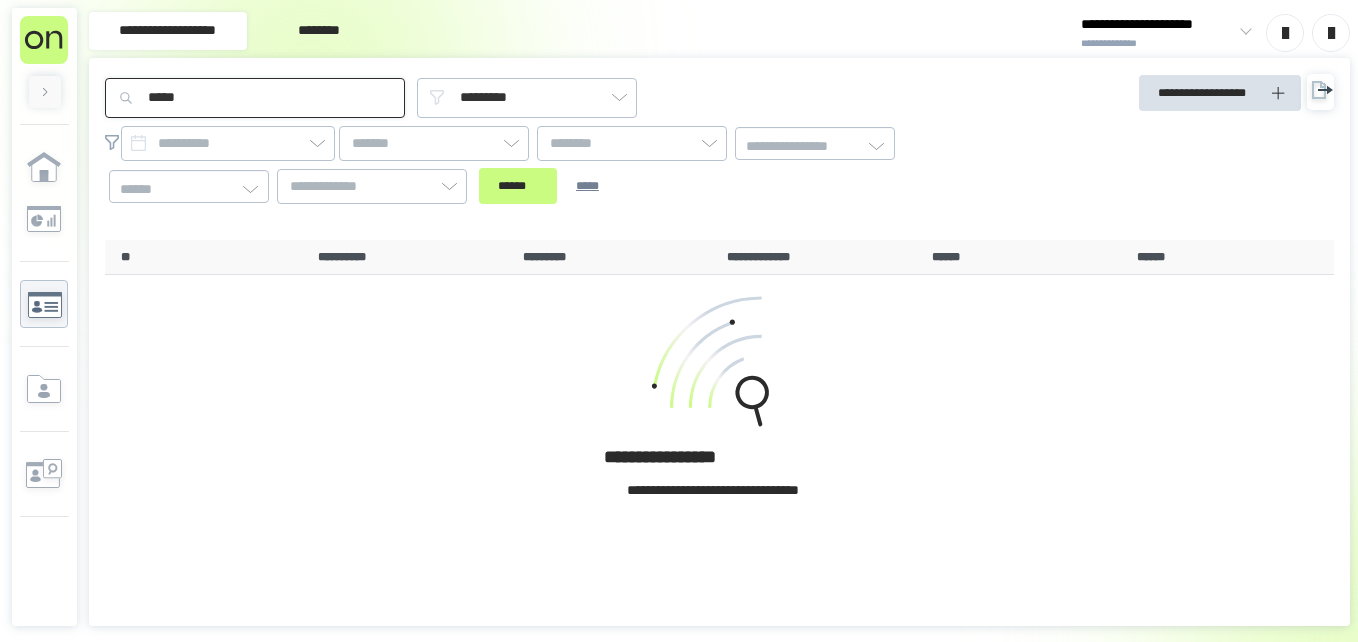 click on "******" at bounding box center (518, 186) 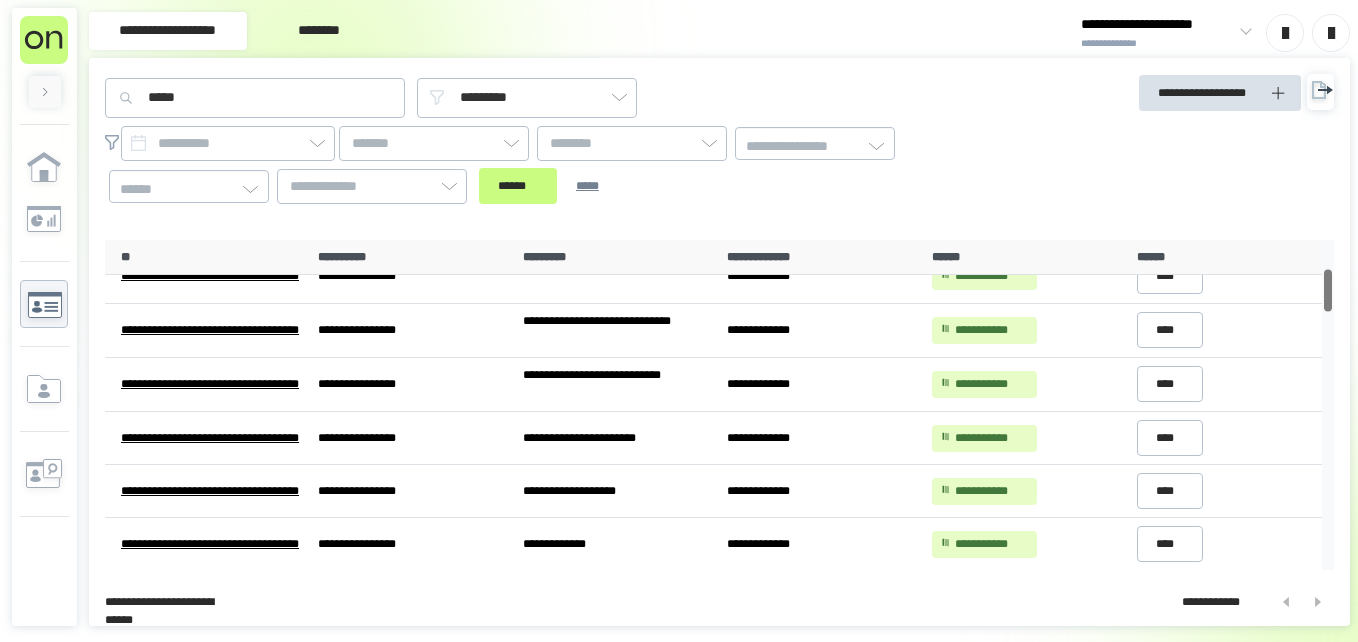 scroll, scrollTop: 162, scrollLeft: 0, axis: vertical 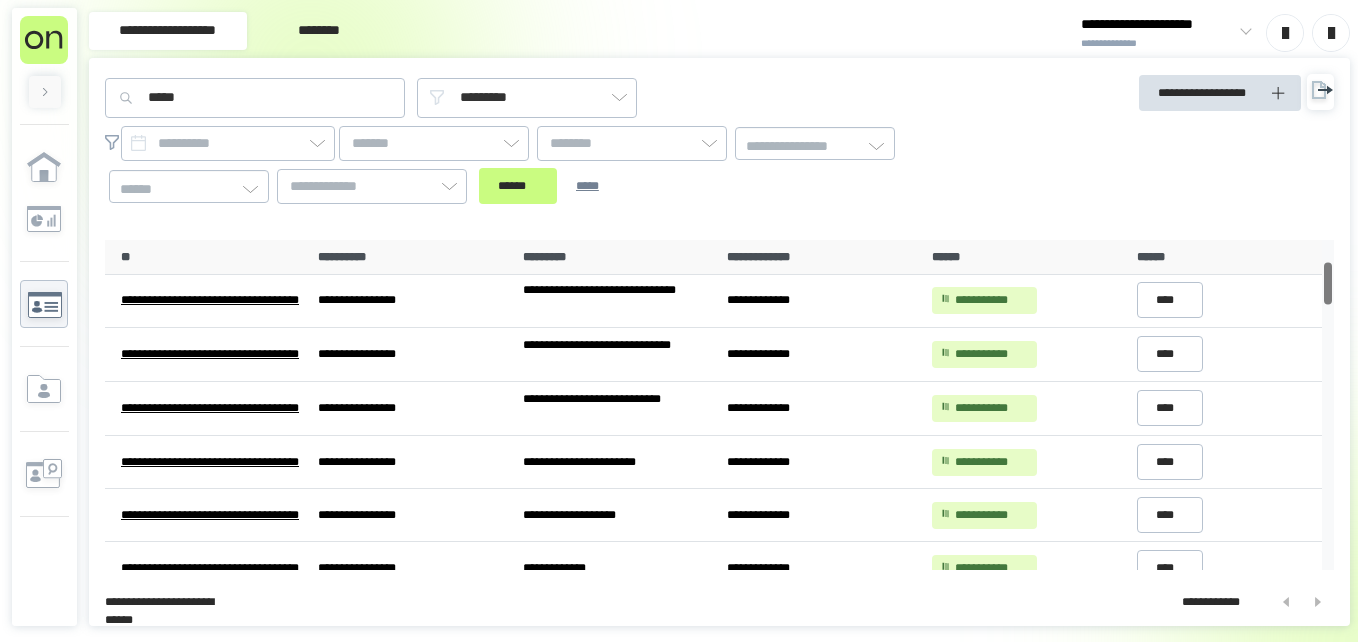 drag, startPoint x: 1327, startPoint y: 275, endPoint x: 1349, endPoint y: 295, distance: 29.732138 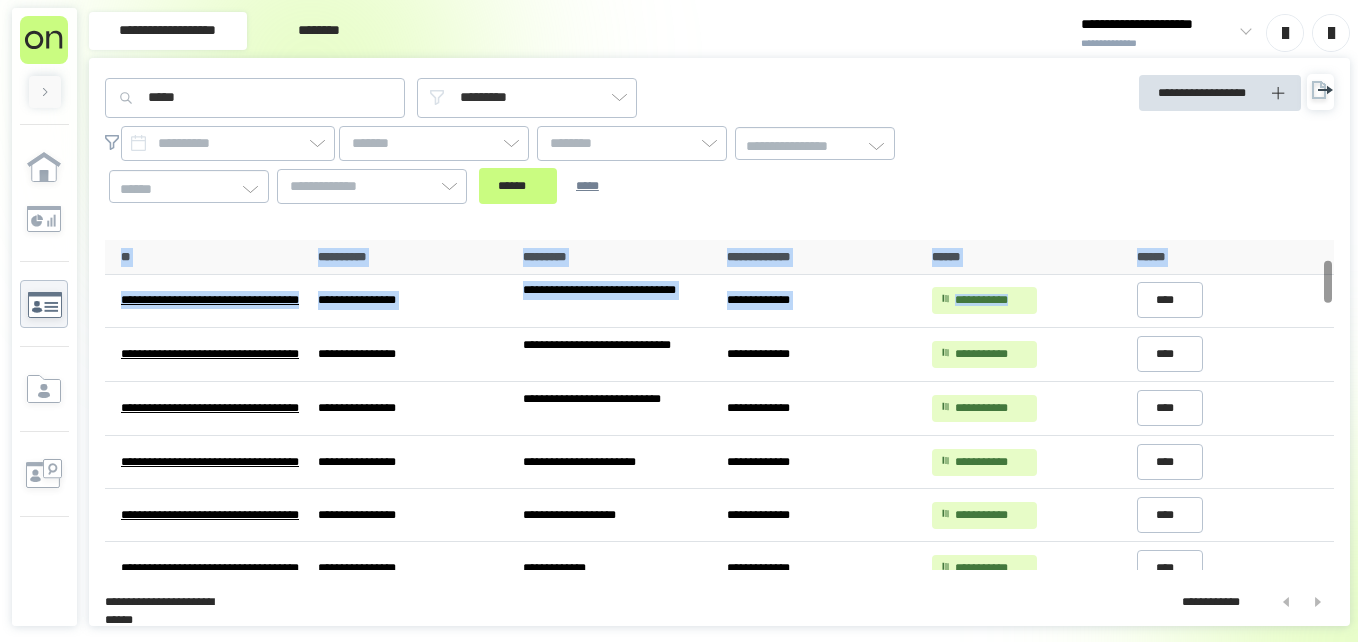 scroll, scrollTop: 0, scrollLeft: 0, axis: both 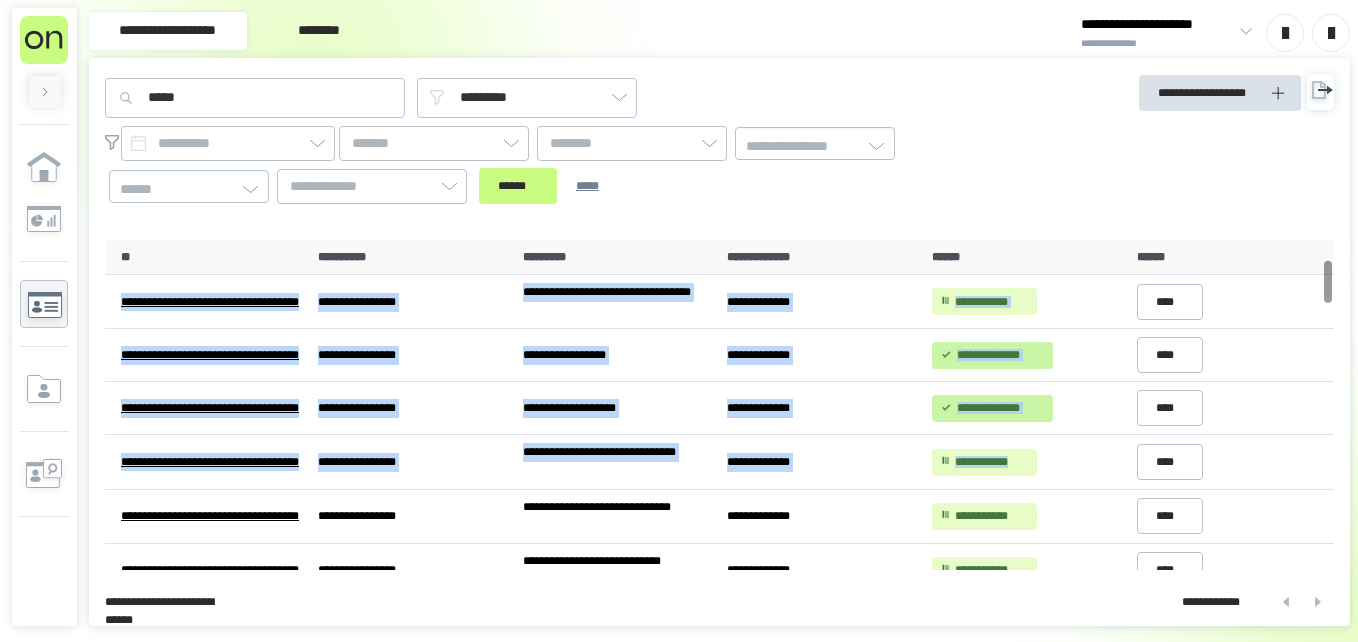 drag, startPoint x: 1100, startPoint y: 278, endPoint x: 1308, endPoint y: 272, distance: 208.08652 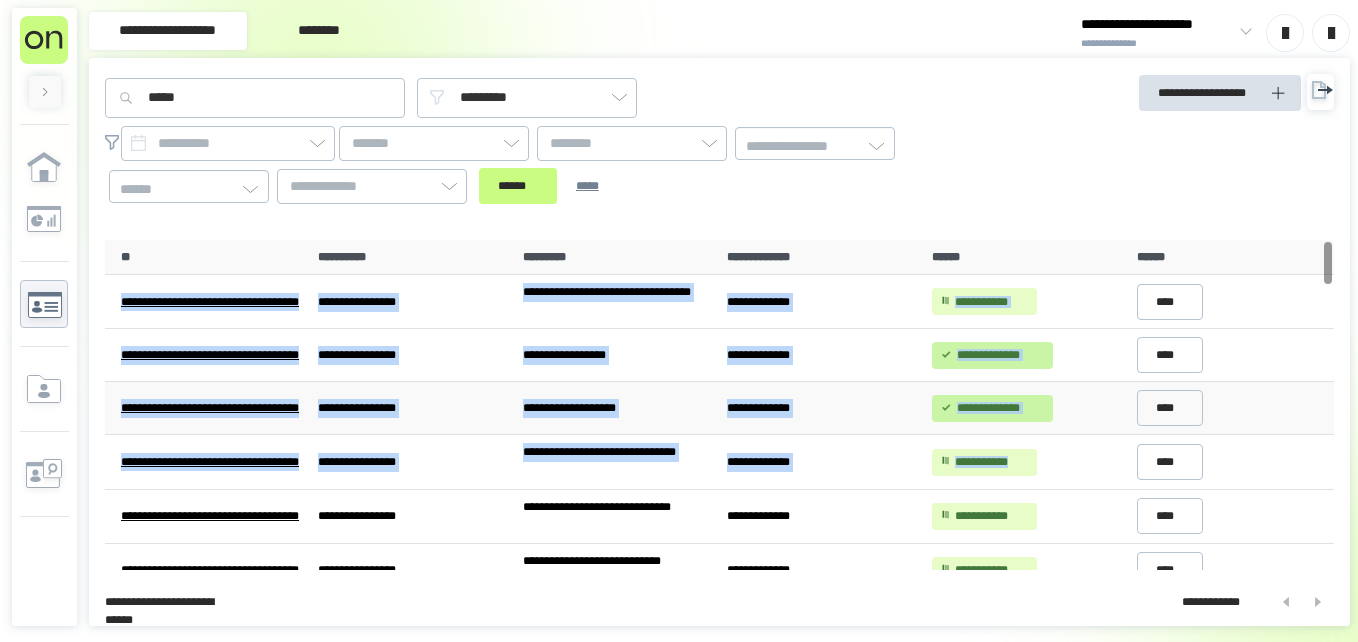 click on "**********" at bounding box center [821, 407] 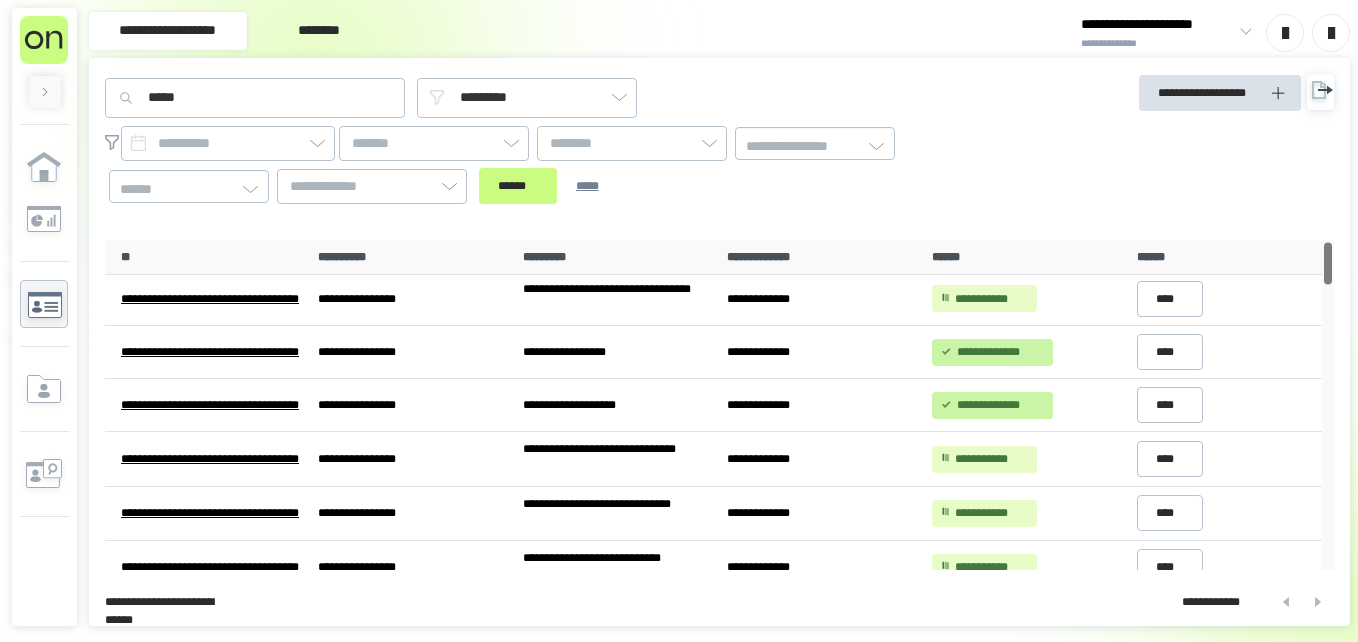 scroll, scrollTop: 0, scrollLeft: 0, axis: both 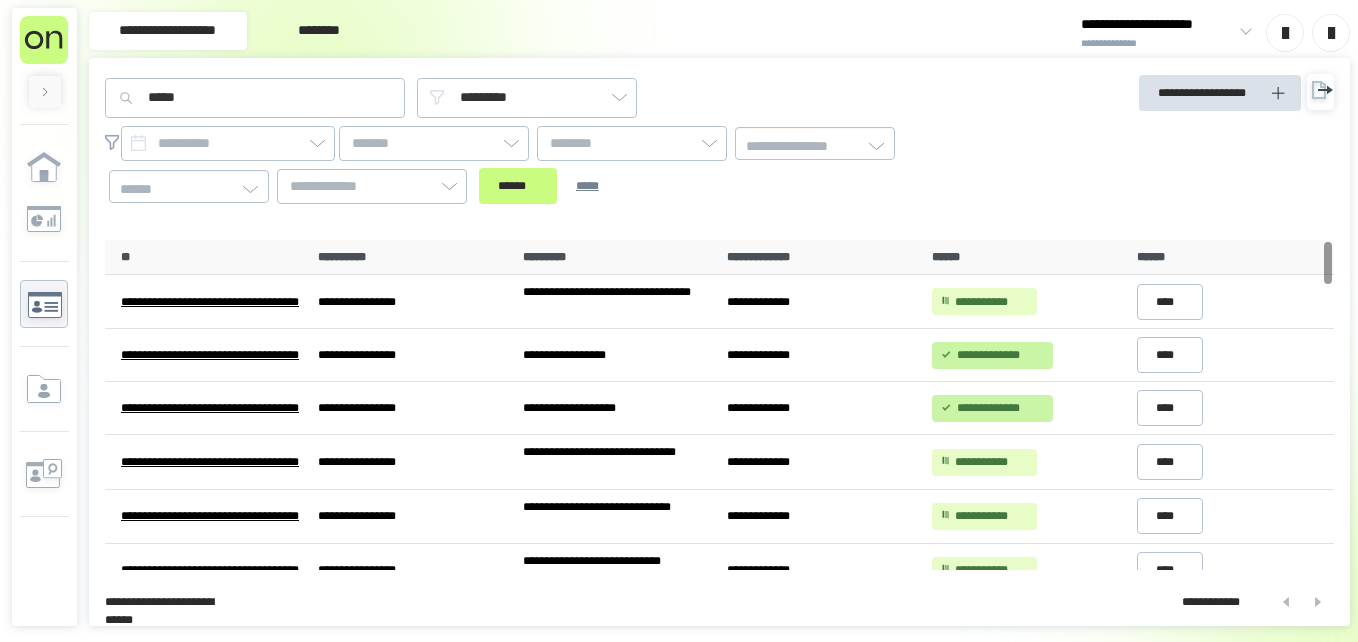 drag, startPoint x: 1325, startPoint y: 272, endPoint x: 1313, endPoint y: 106, distance: 166.43317 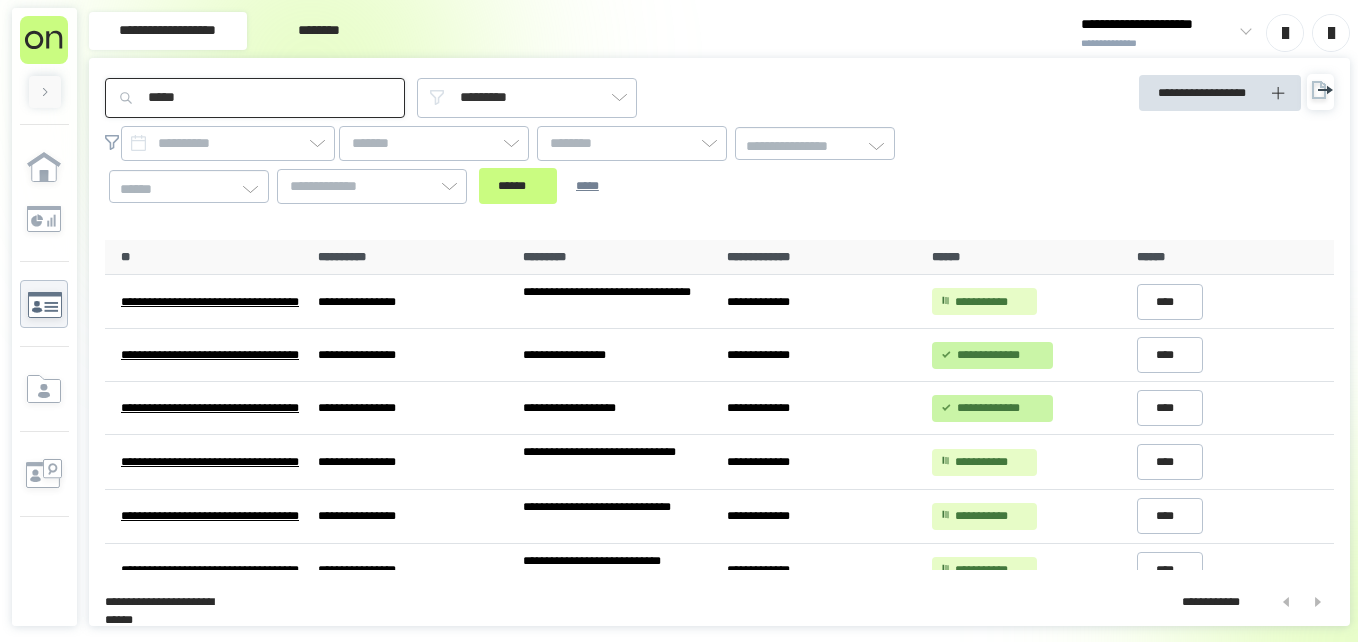 drag, startPoint x: 195, startPoint y: 104, endPoint x: 48, endPoint y: 119, distance: 147.76332 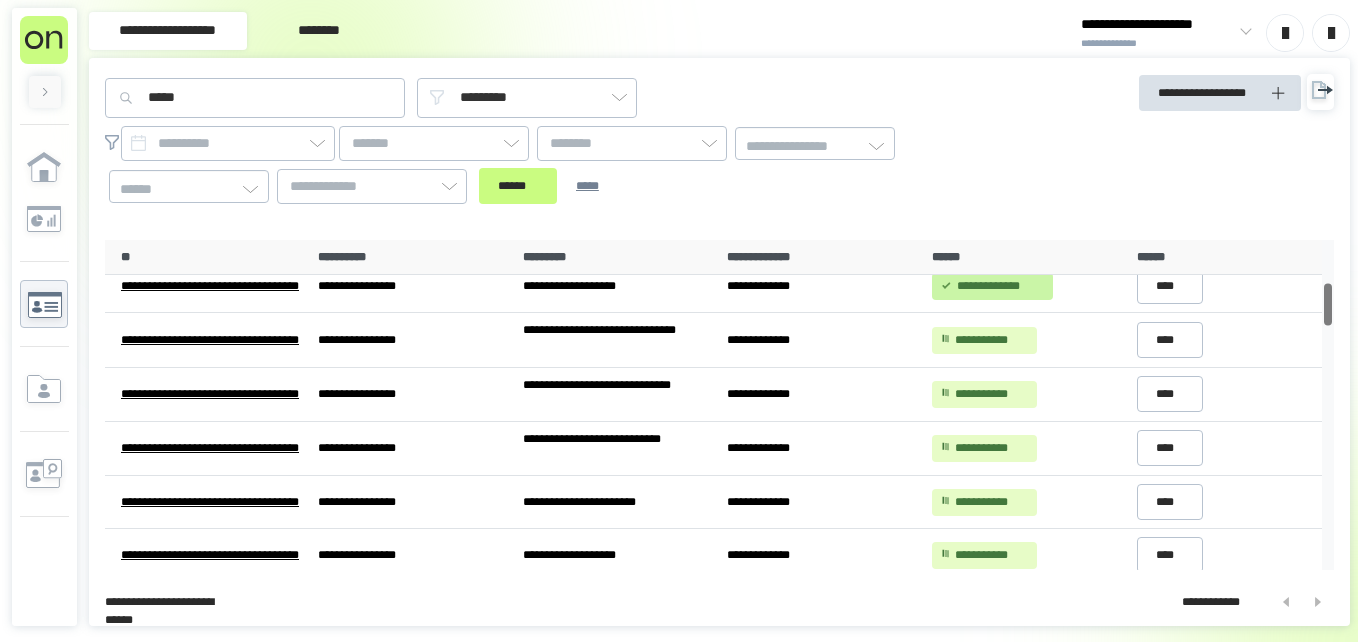 scroll, scrollTop: 0, scrollLeft: 0, axis: both 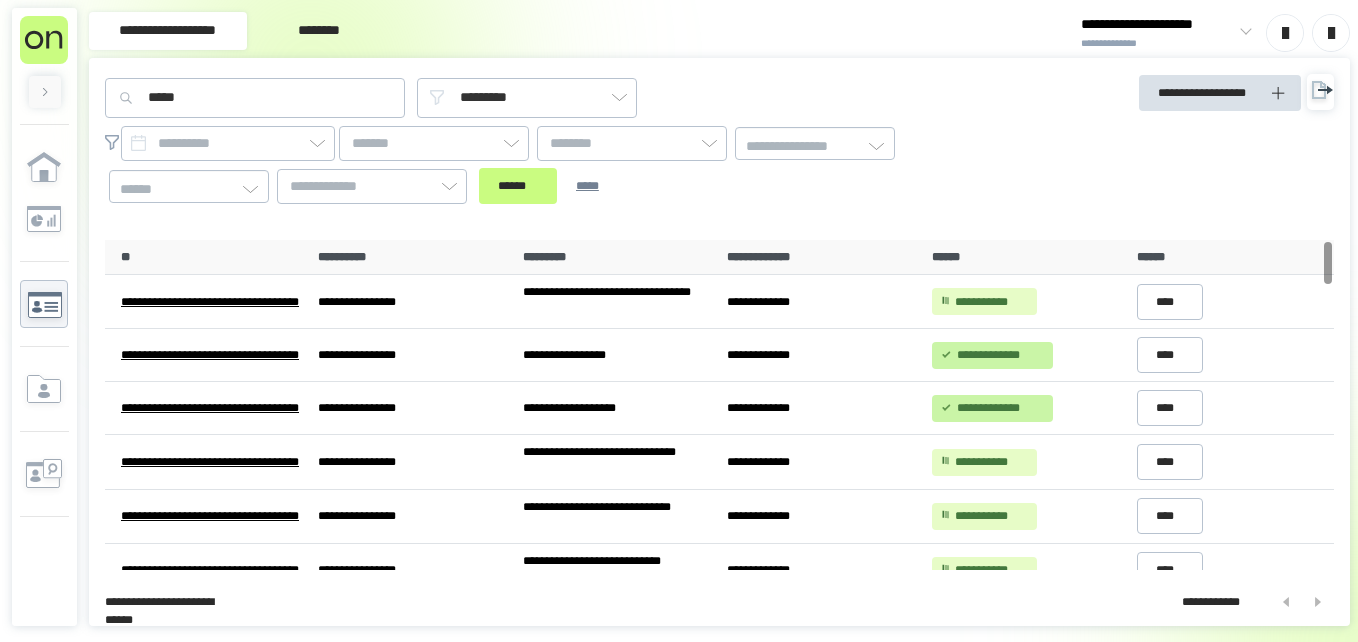 drag, startPoint x: 1330, startPoint y: 270, endPoint x: 1321, endPoint y: 173, distance: 97.41663 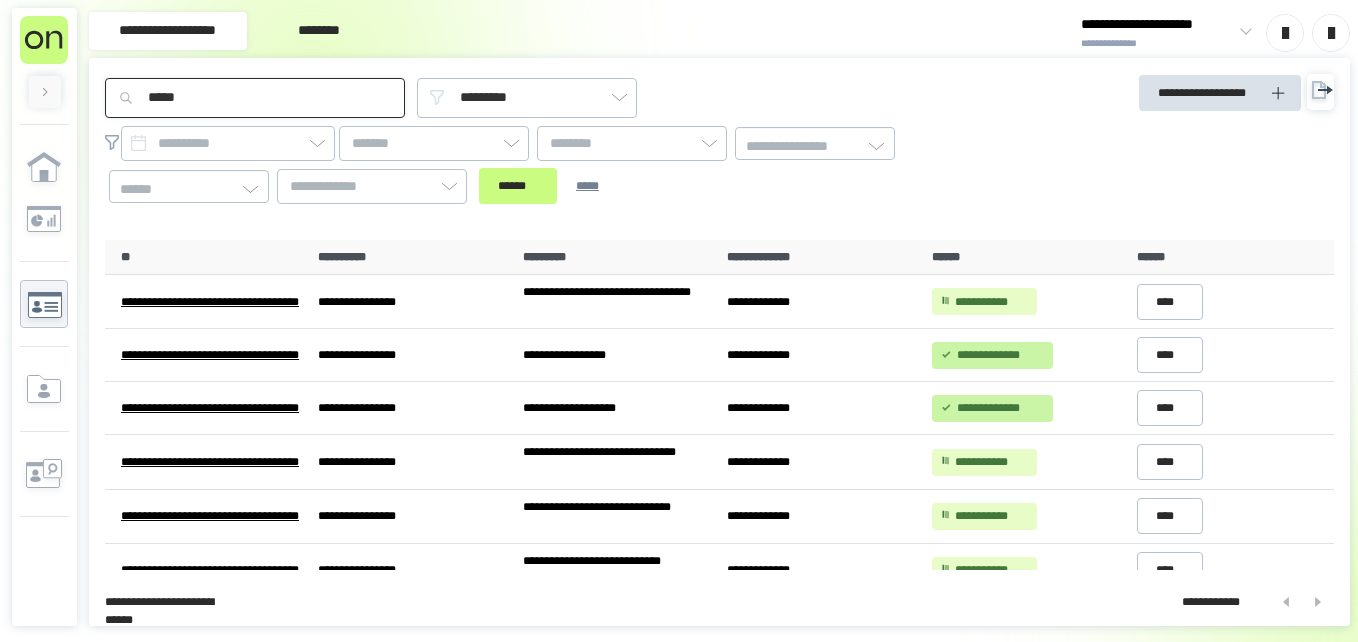 drag, startPoint x: 205, startPoint y: 100, endPoint x: -4, endPoint y: 153, distance: 215.6154 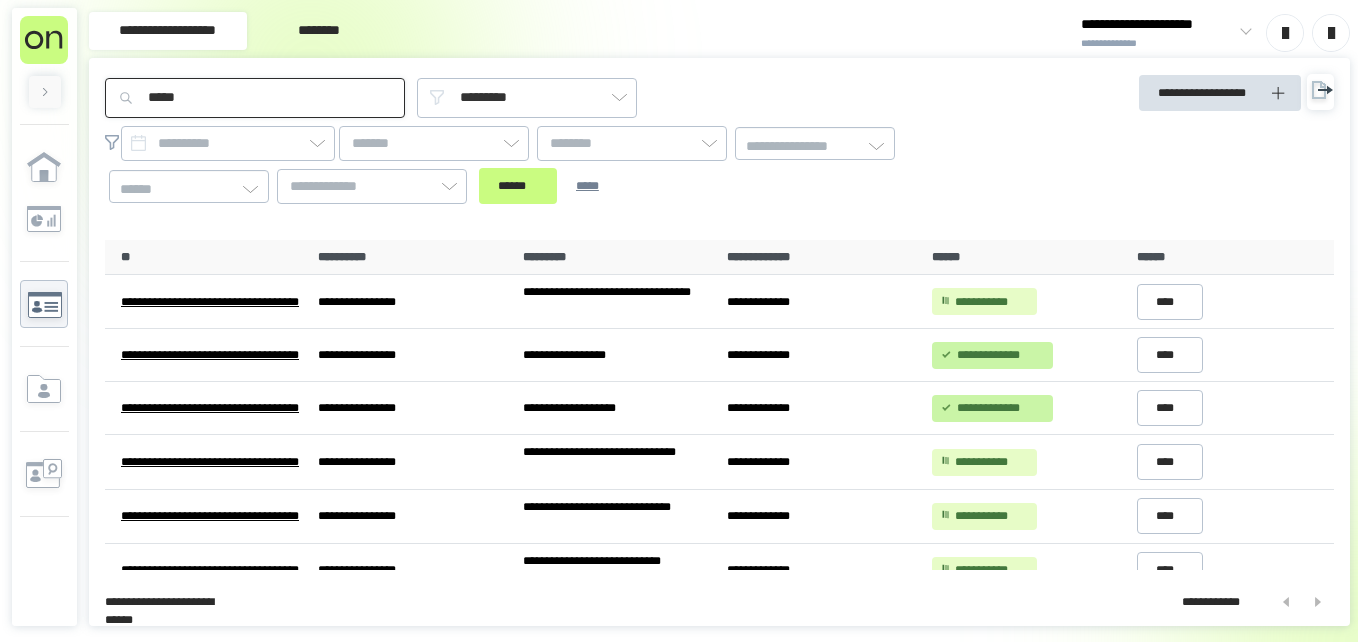 drag, startPoint x: 190, startPoint y: 100, endPoint x: -4, endPoint y: 142, distance: 198.49434 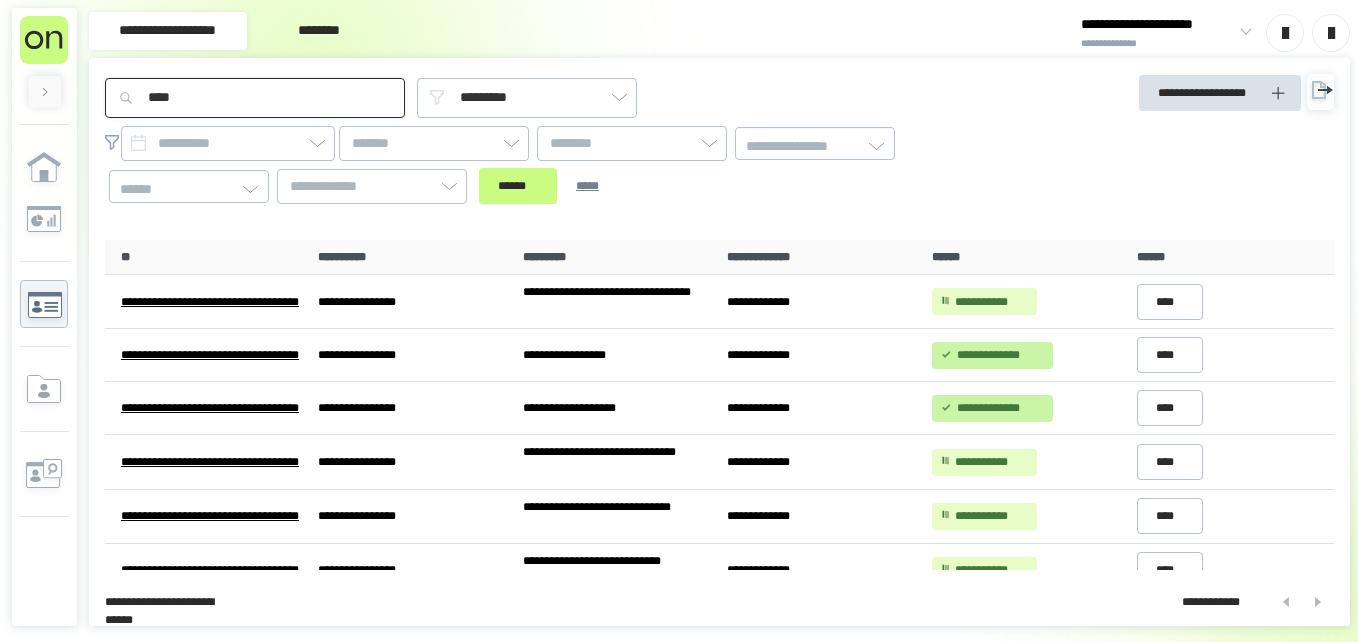click on "******" at bounding box center [518, 186] 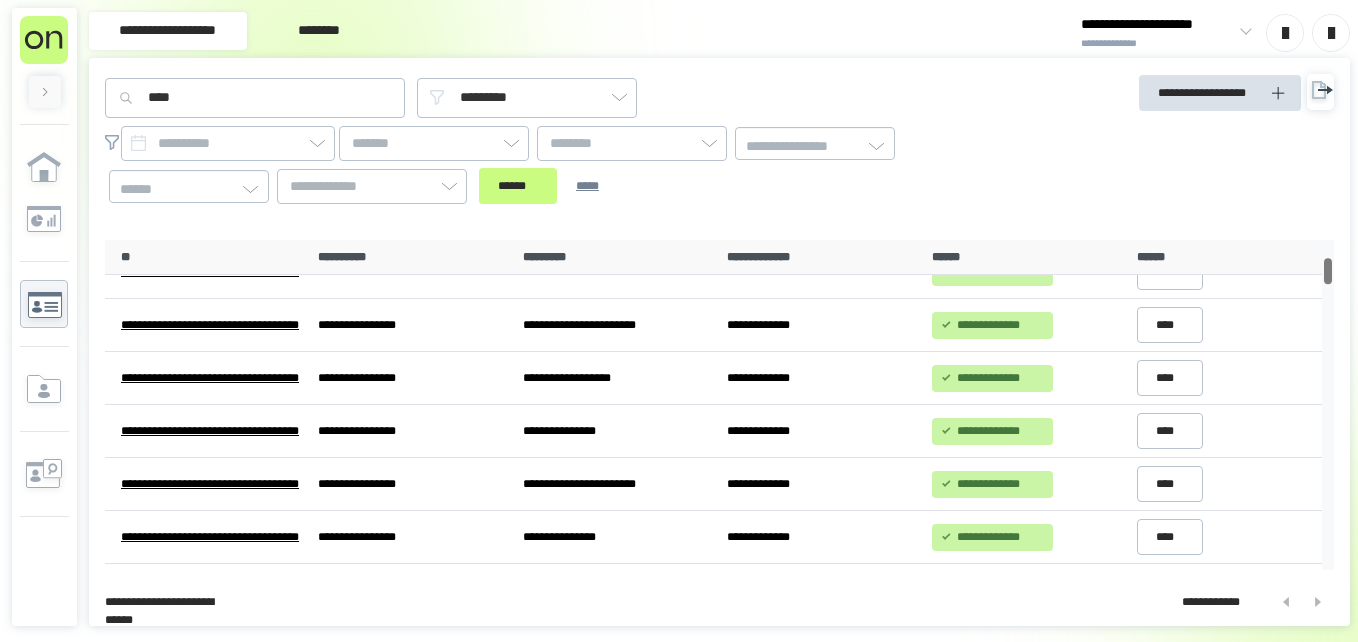 scroll, scrollTop: 0, scrollLeft: 0, axis: both 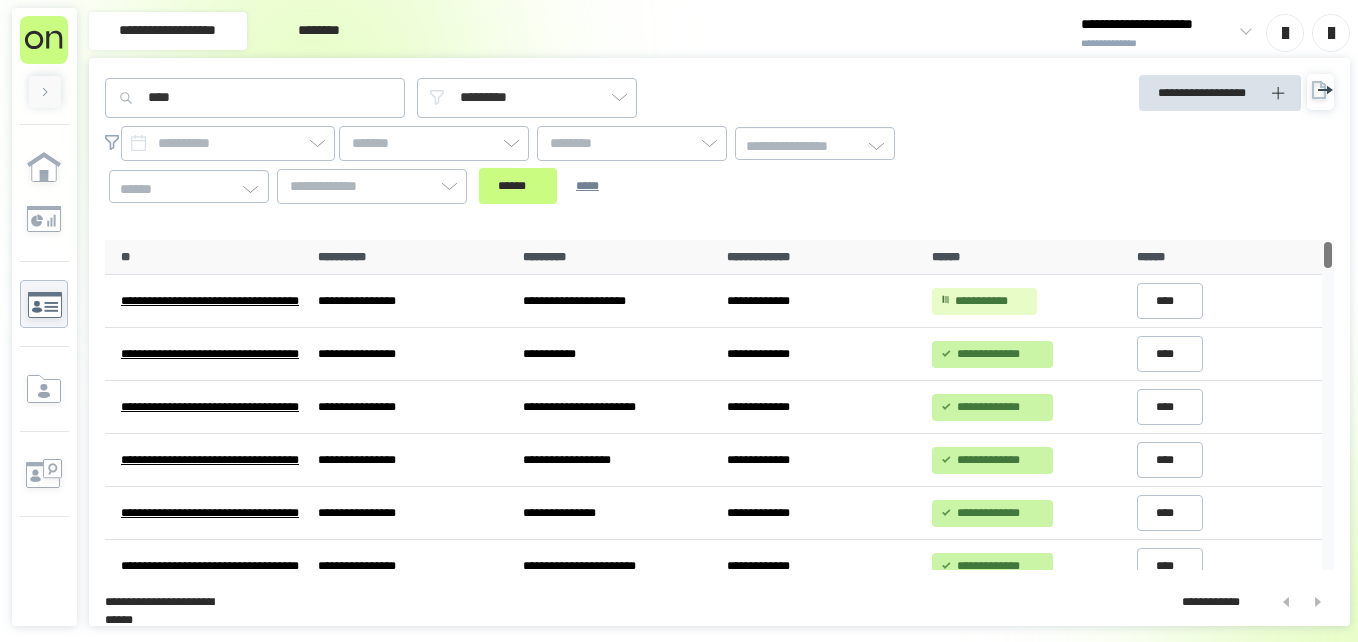 drag, startPoint x: 1326, startPoint y: 264, endPoint x: 1337, endPoint y: 252, distance: 16.27882 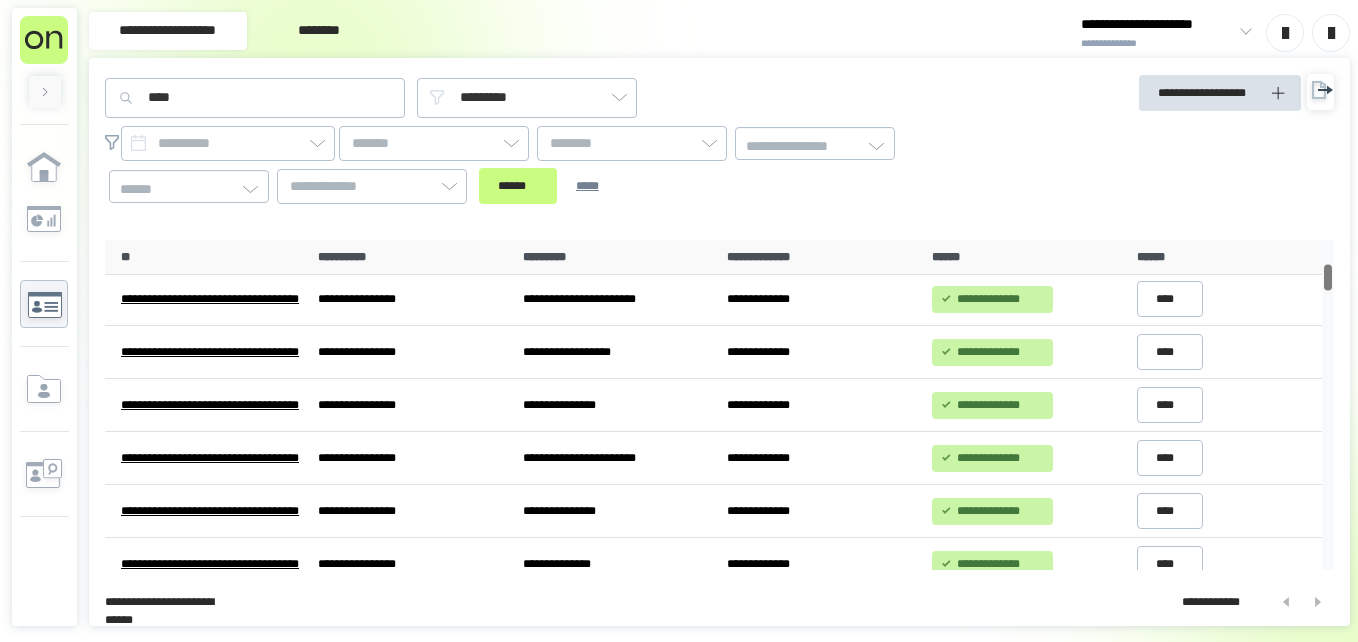 scroll, scrollTop: 0, scrollLeft: 0, axis: both 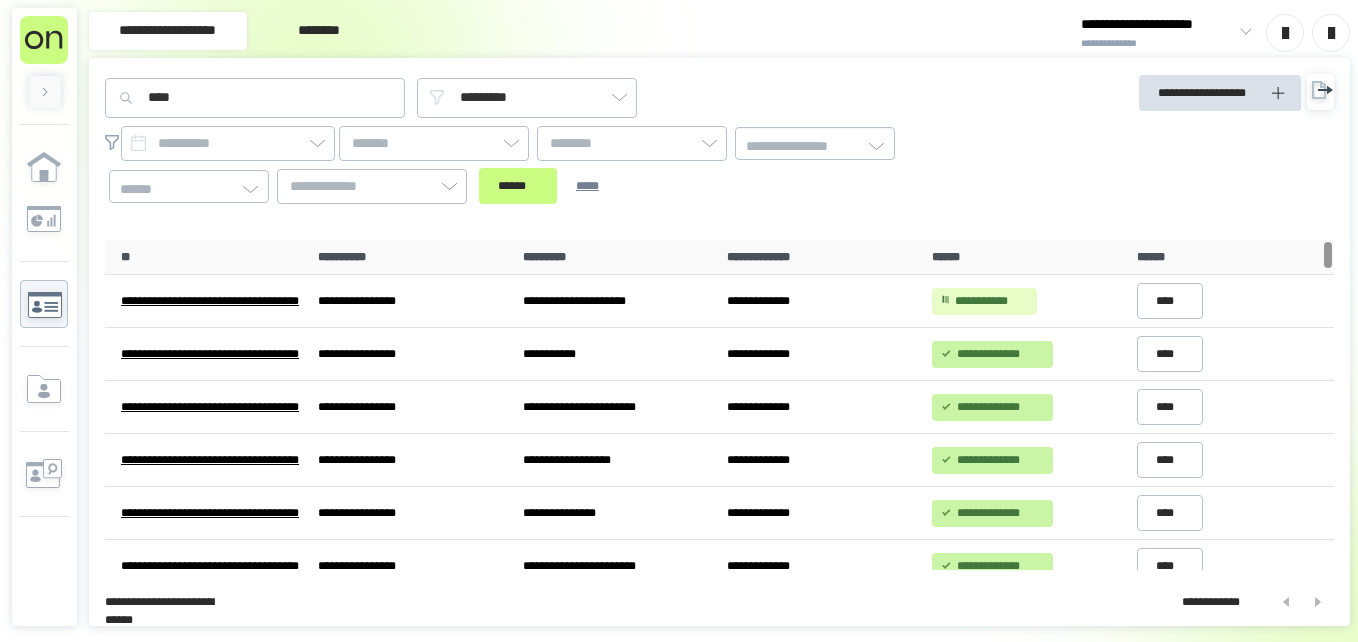 drag, startPoint x: 1327, startPoint y: 257, endPoint x: 1323, endPoint y: 235, distance: 22.36068 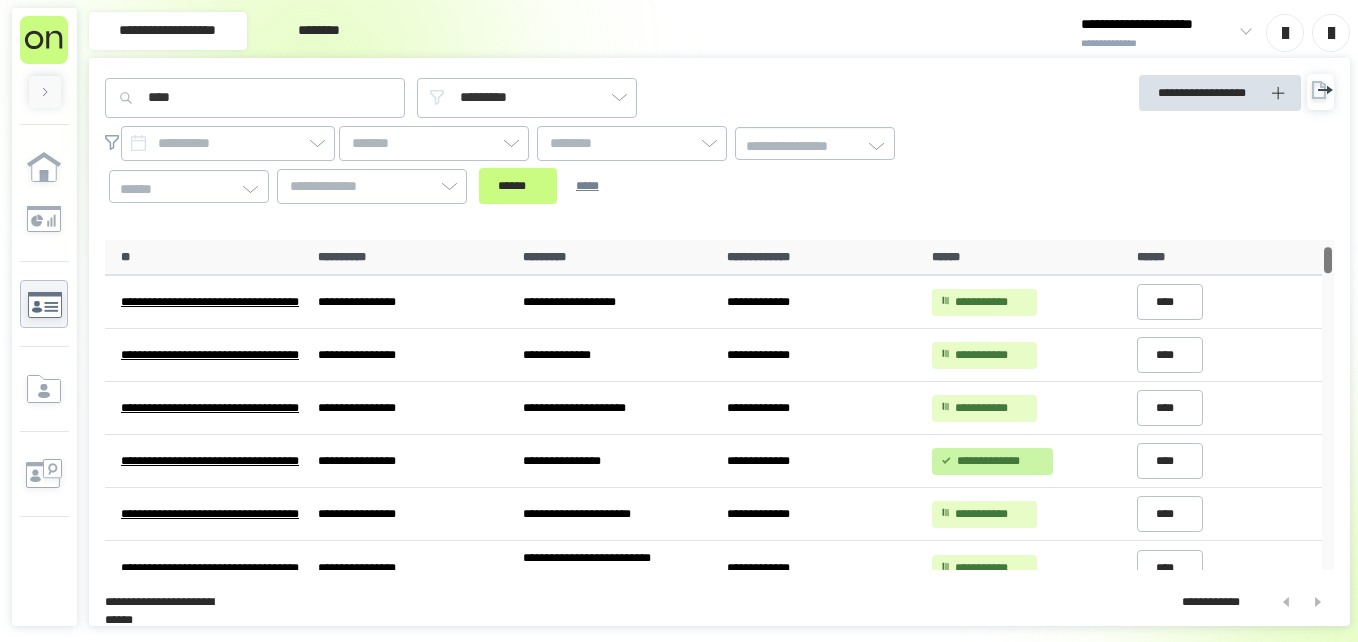 scroll, scrollTop: 0, scrollLeft: 0, axis: both 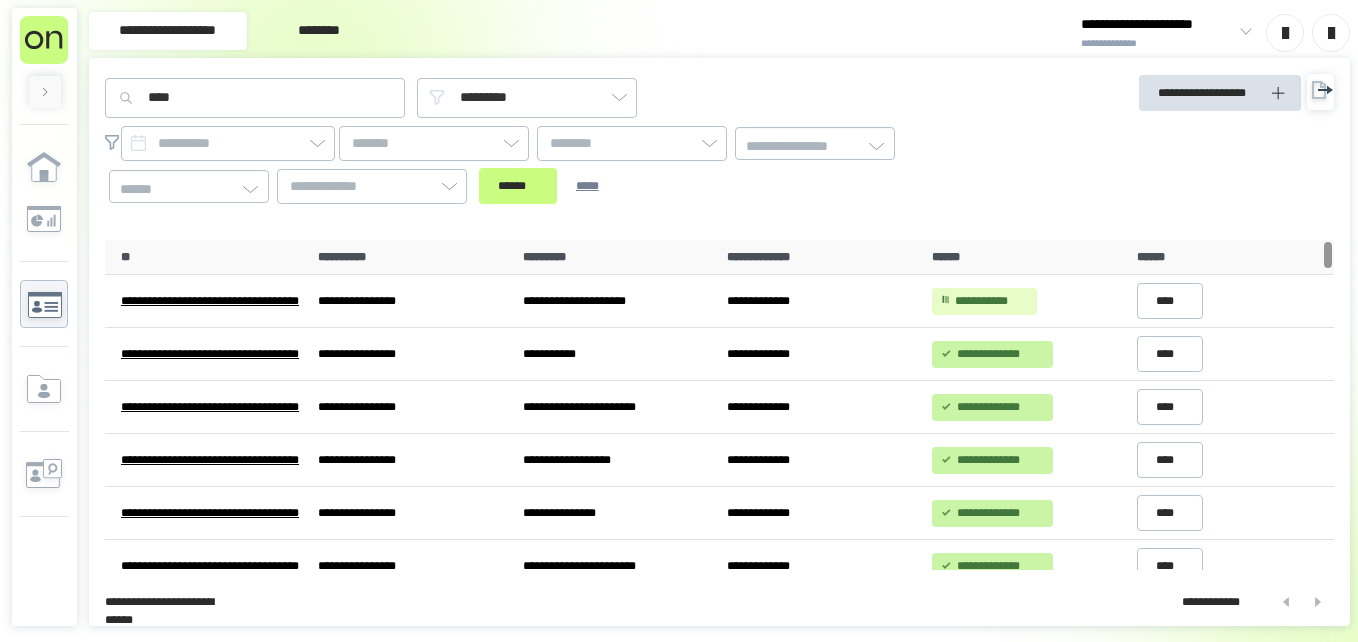 drag, startPoint x: 1329, startPoint y: 261, endPoint x: 1257, endPoint y: 140, distance: 140.80128 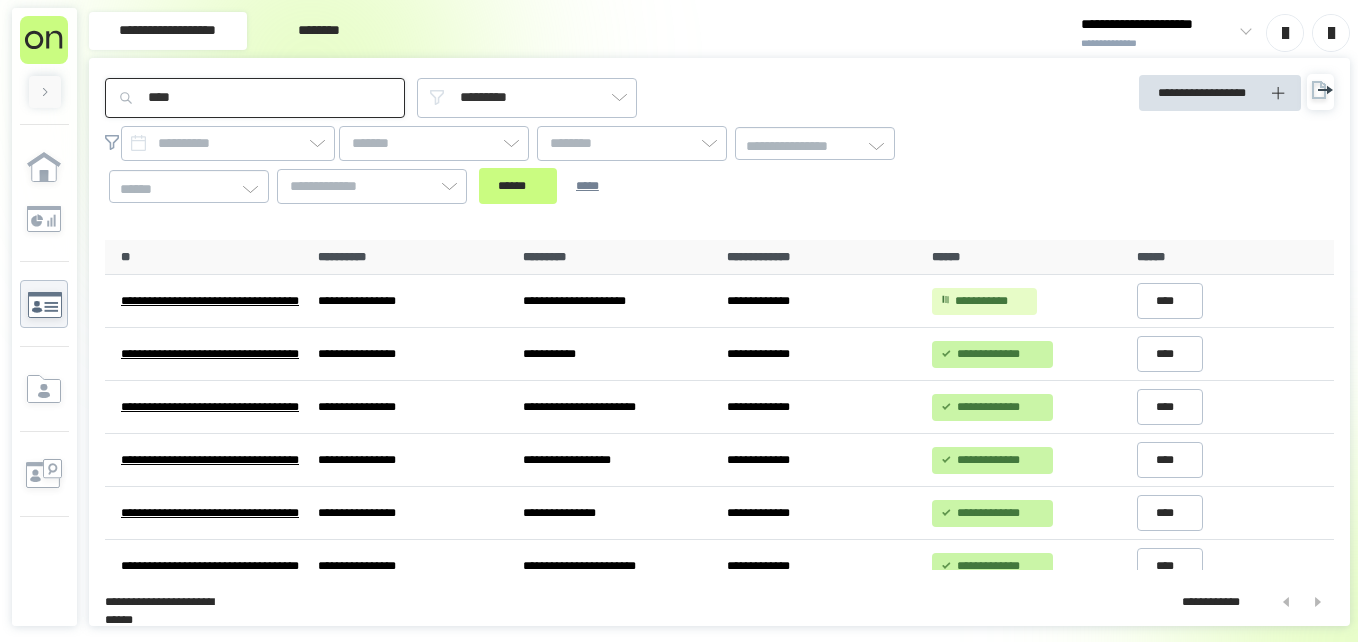 drag, startPoint x: 182, startPoint y: 104, endPoint x: 0, endPoint y: 186, distance: 199.61964 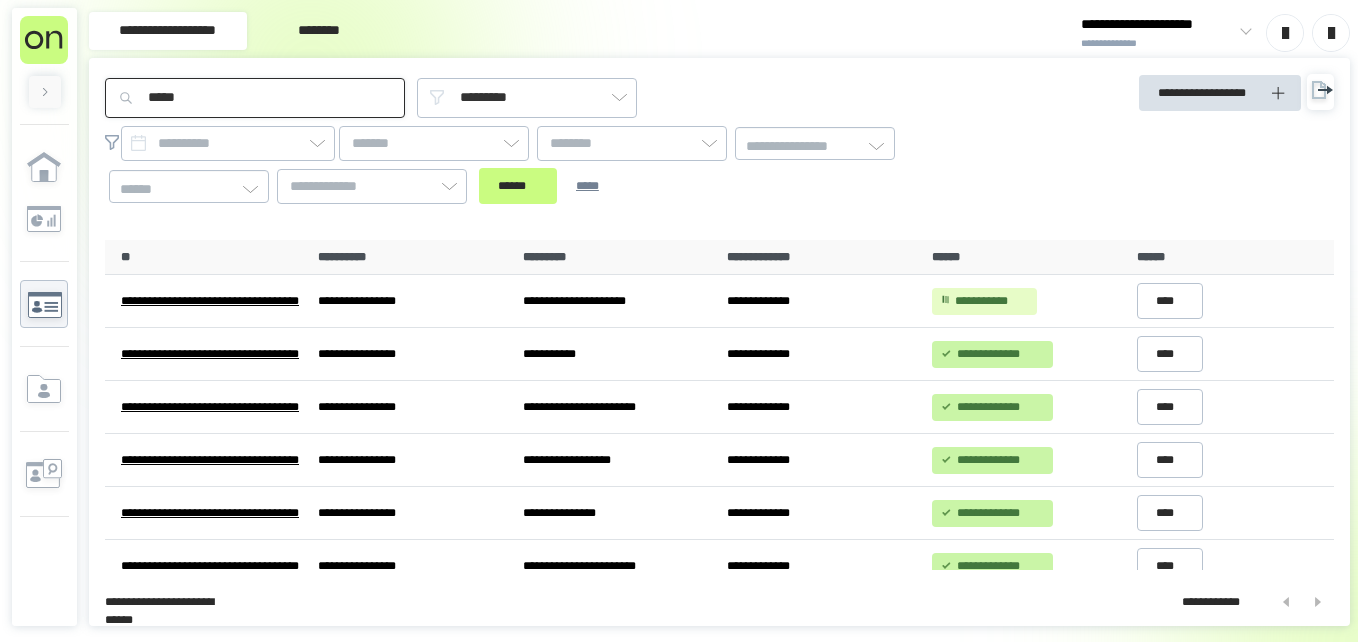 click on "******" at bounding box center [518, 186] 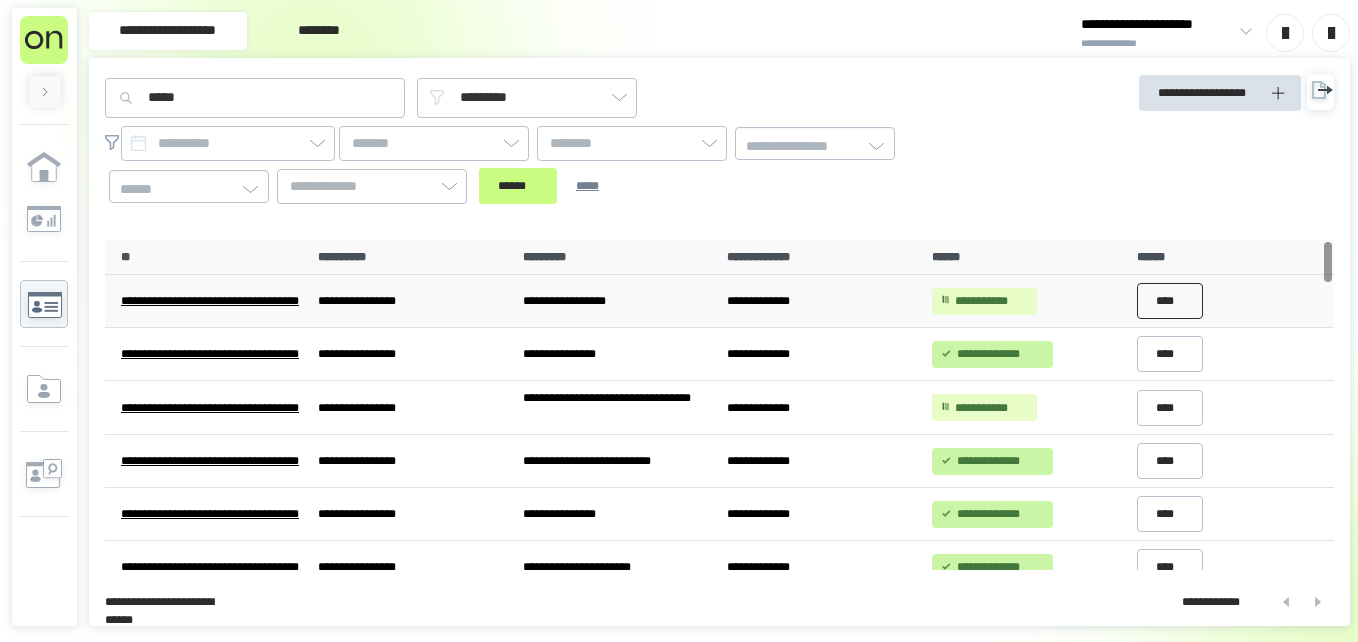 click on "****" at bounding box center (1170, 301) 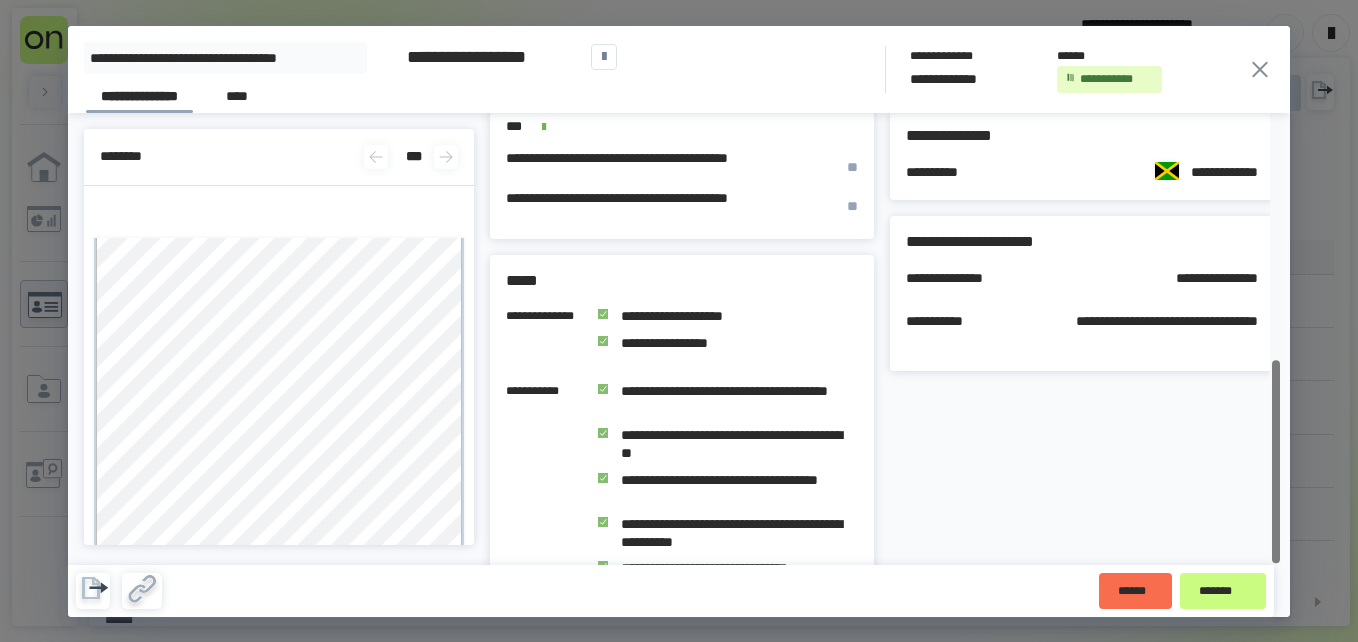 scroll, scrollTop: 547, scrollLeft: 0, axis: vertical 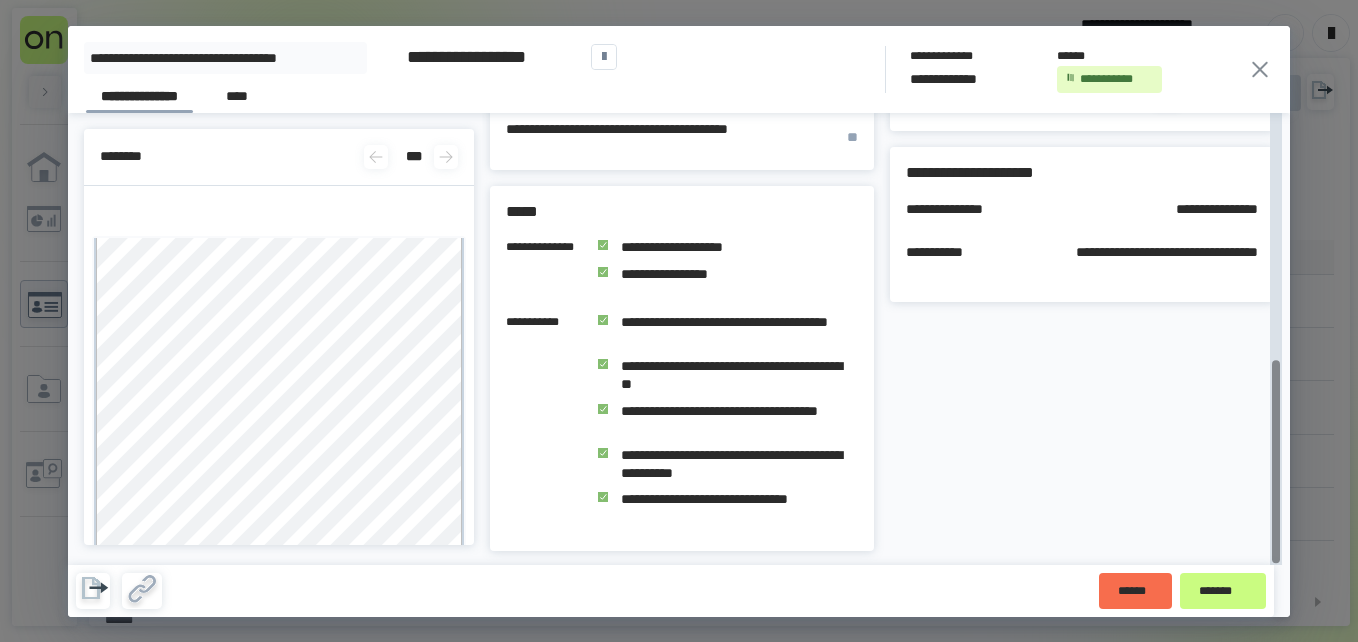 drag, startPoint x: 1278, startPoint y: 182, endPoint x: 1302, endPoint y: 492, distance: 310.92764 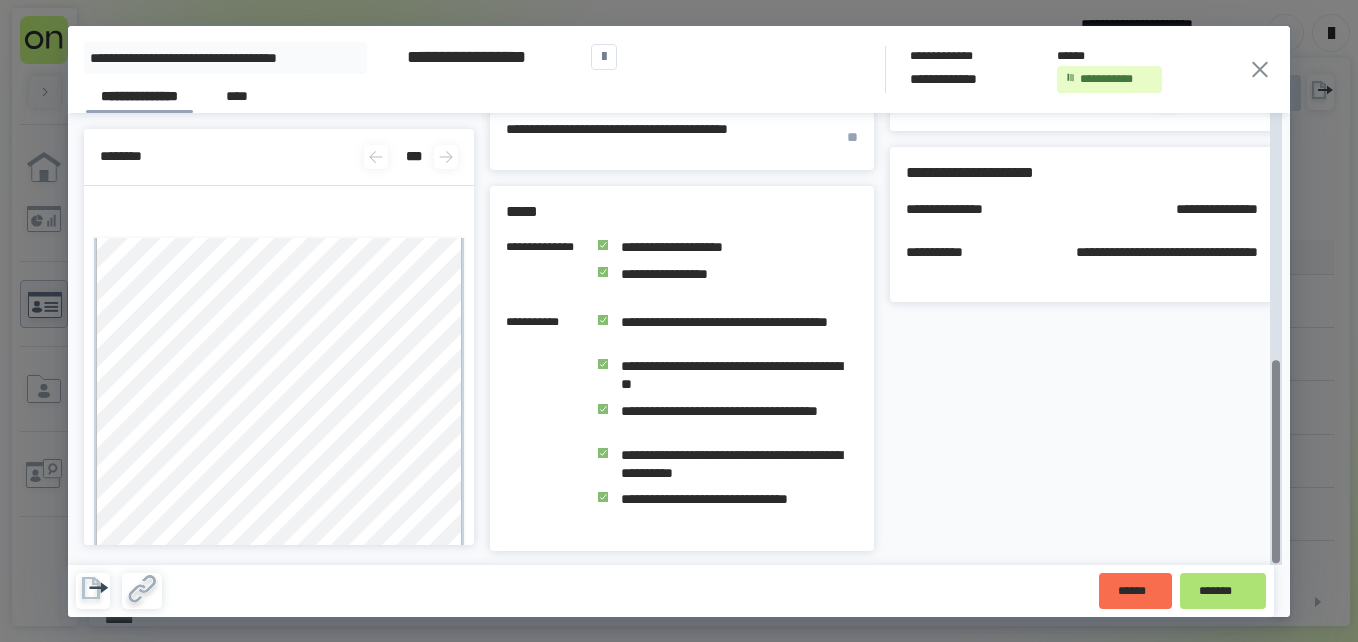 click on "*******" at bounding box center [1223, 591] 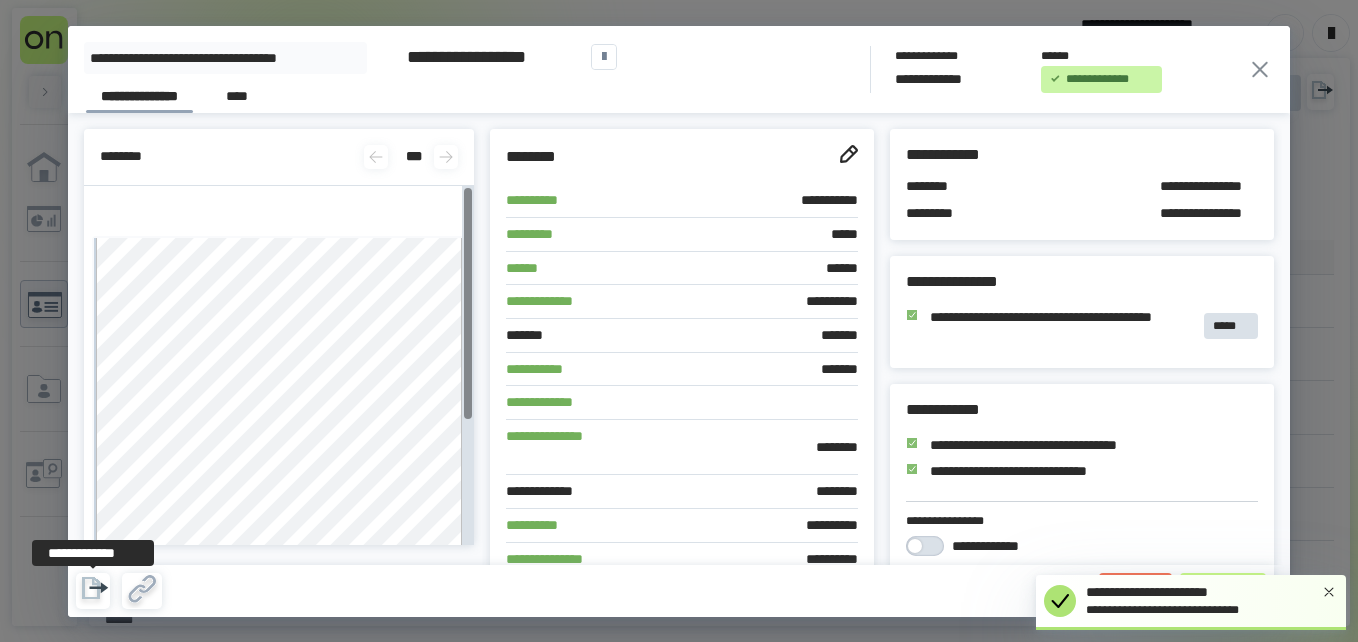 click 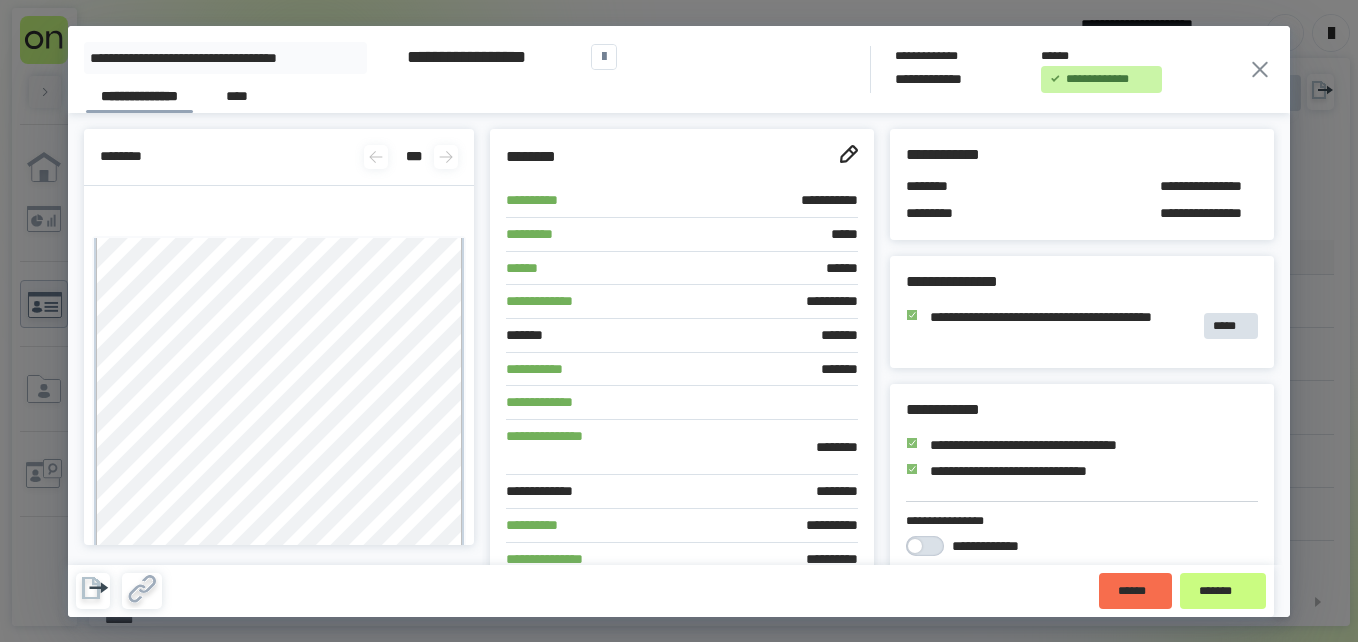 click 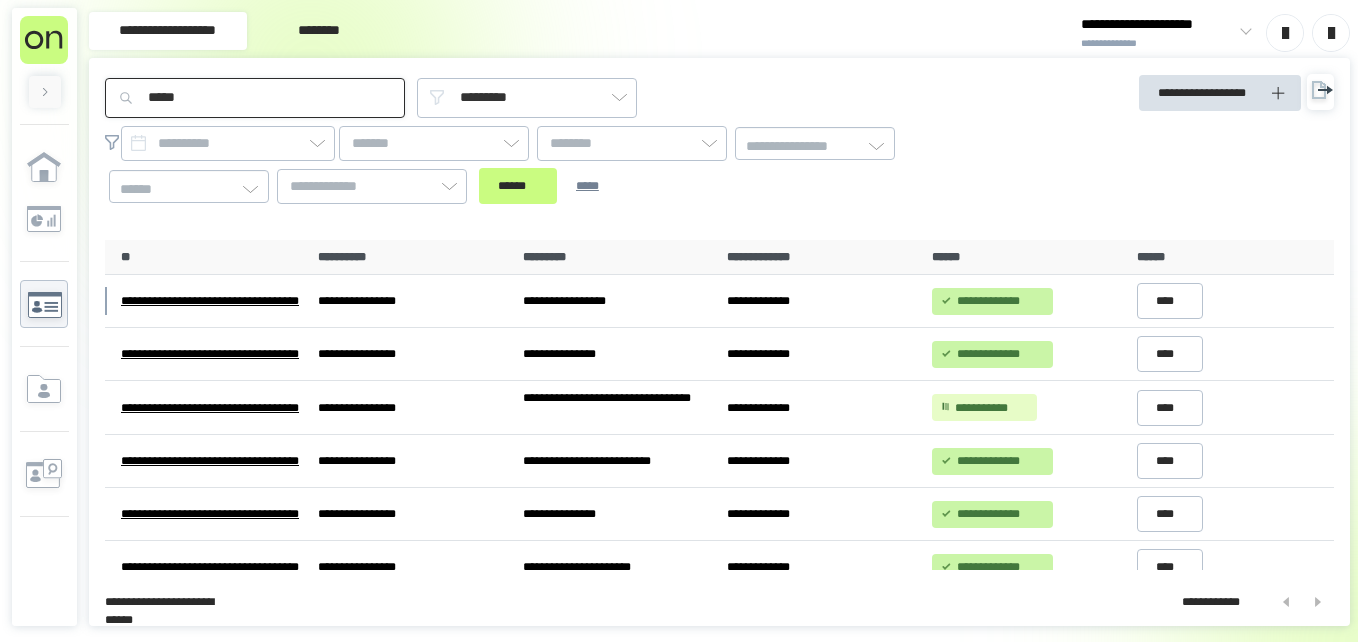 drag, startPoint x: 197, startPoint y: 98, endPoint x: 37, endPoint y: 125, distance: 162.26213 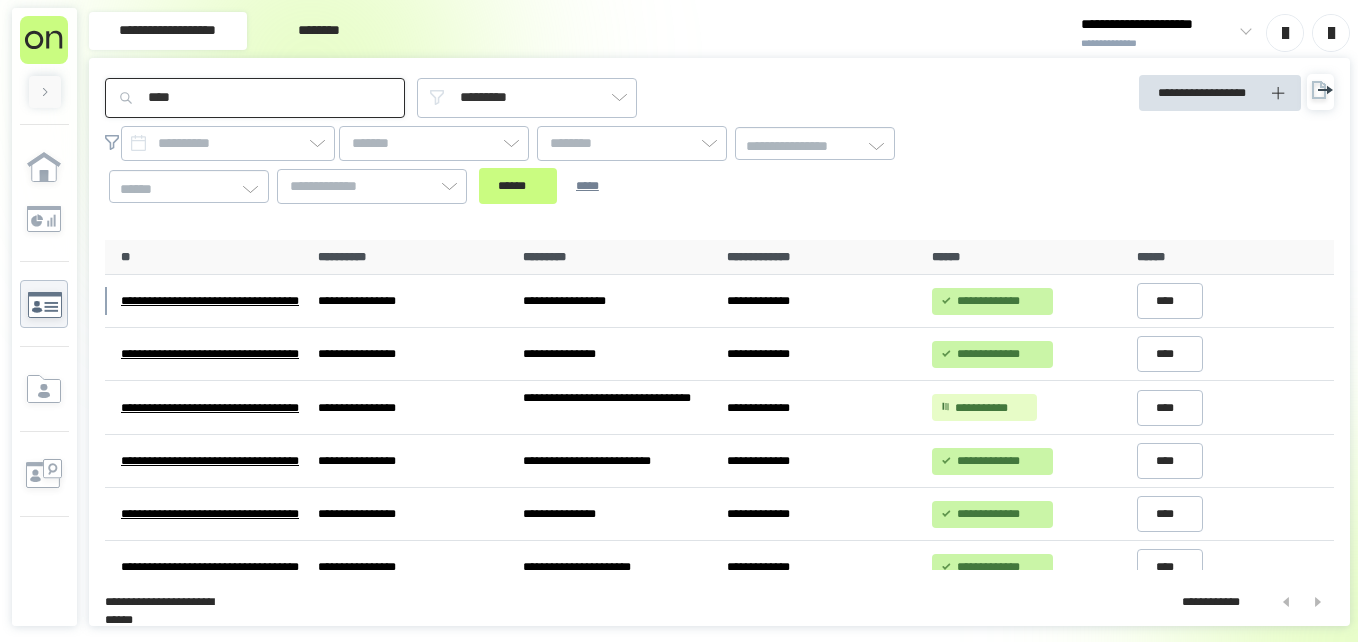 click on "******" at bounding box center [518, 186] 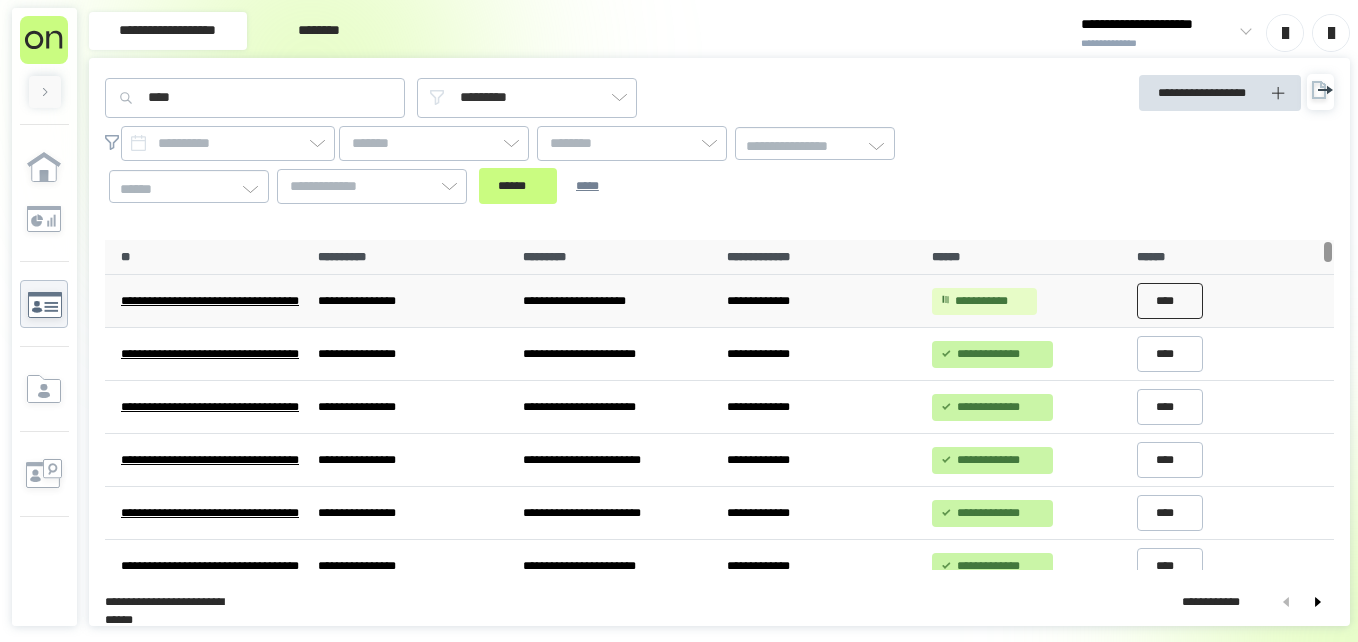click on "****" at bounding box center (1170, 301) 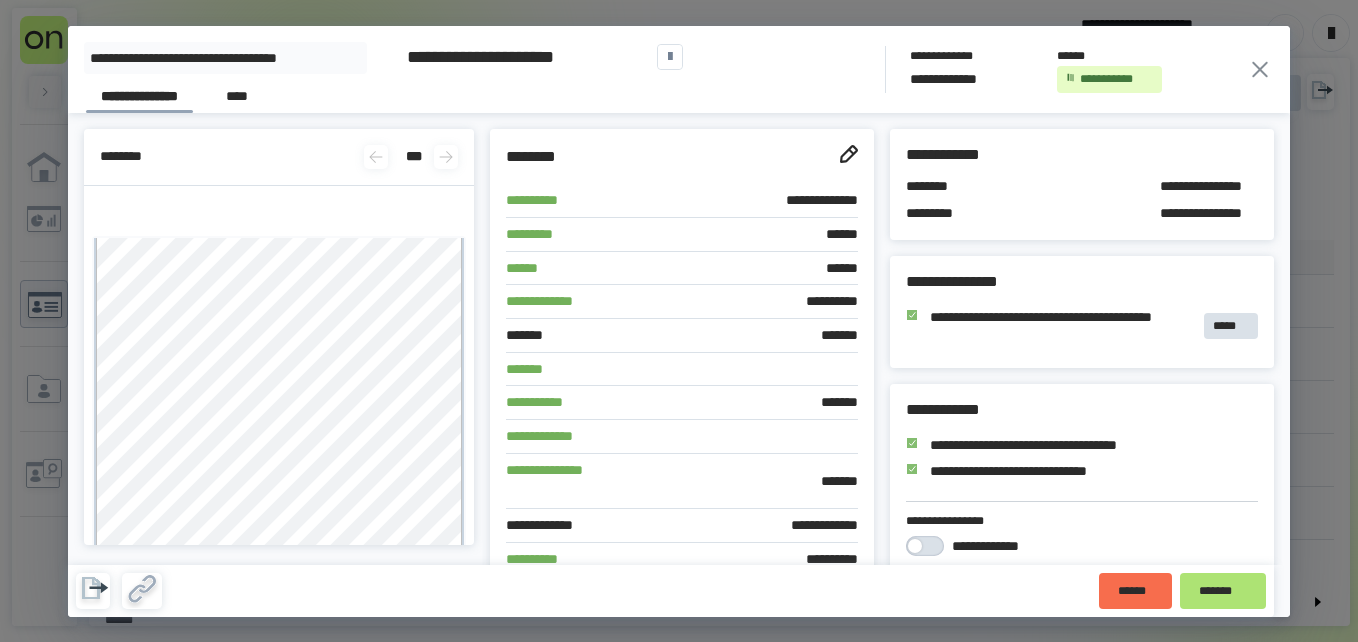 click on "*******" at bounding box center [1223, 591] 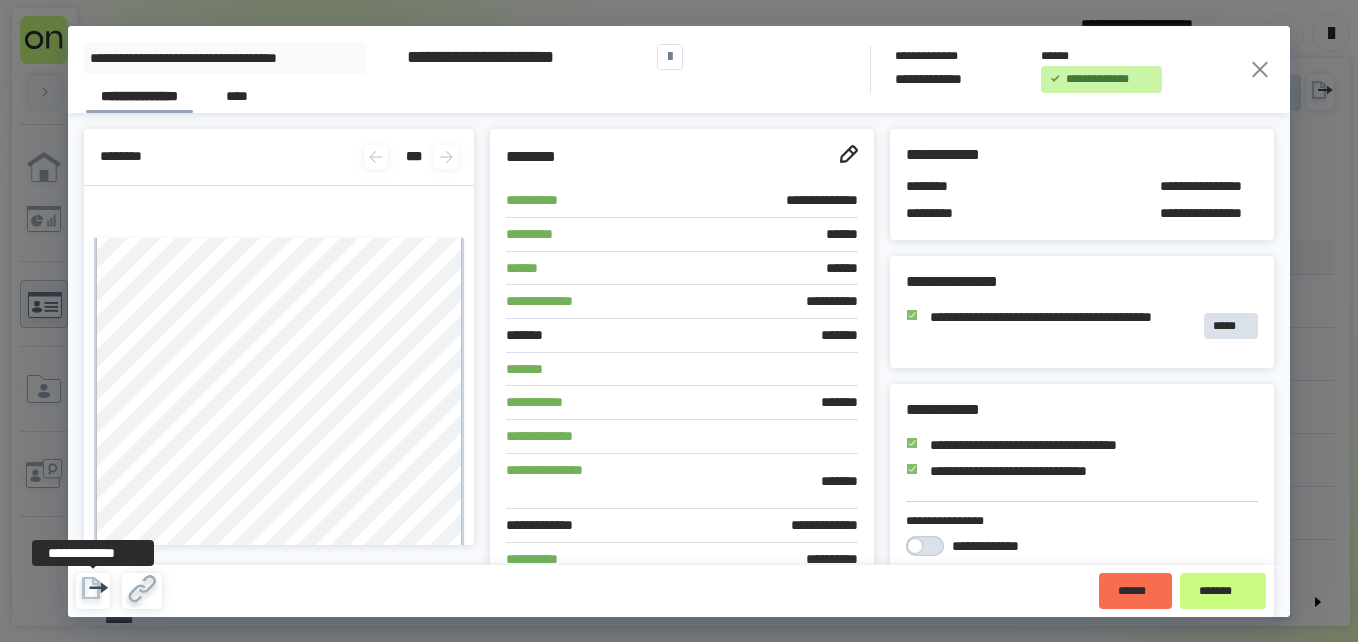 click 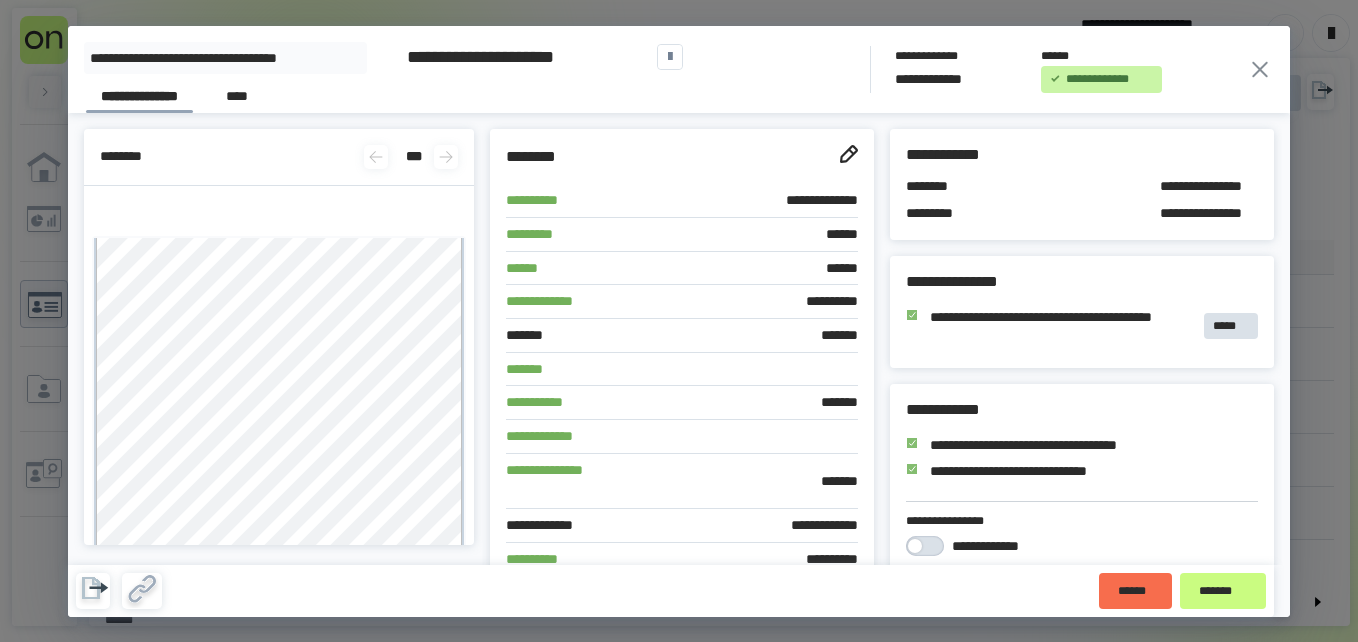click 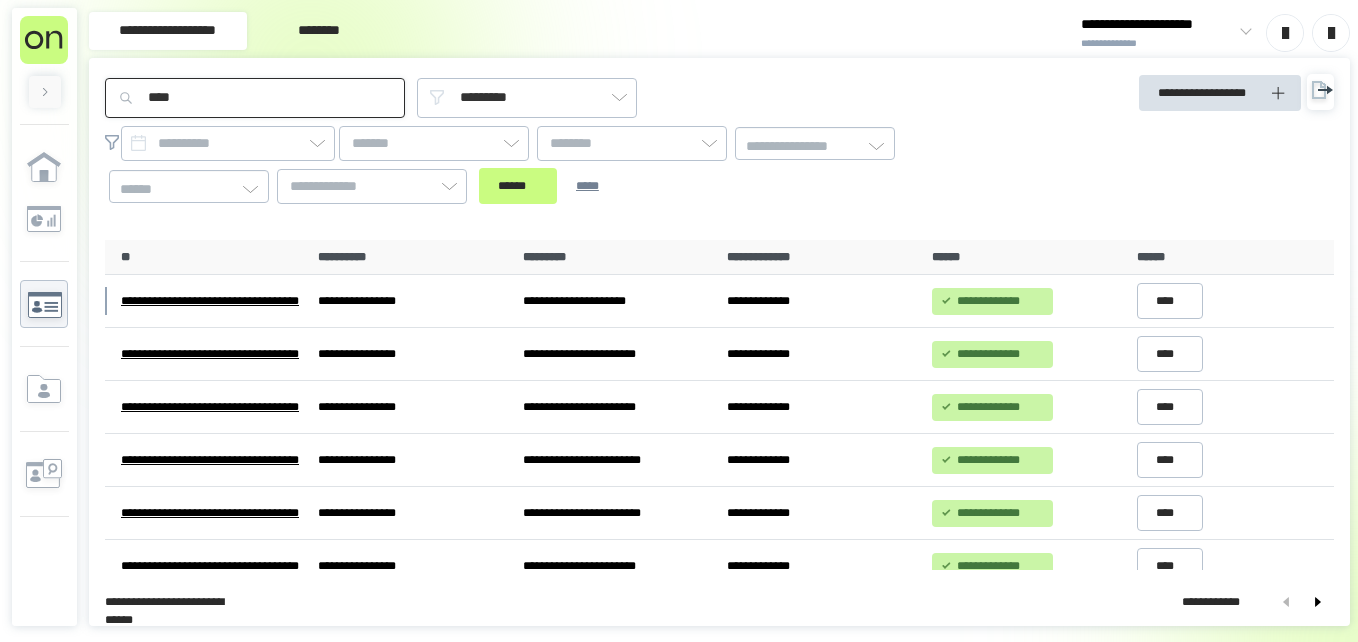 drag, startPoint x: 186, startPoint y: 100, endPoint x: 0, endPoint y: 146, distance: 191.60376 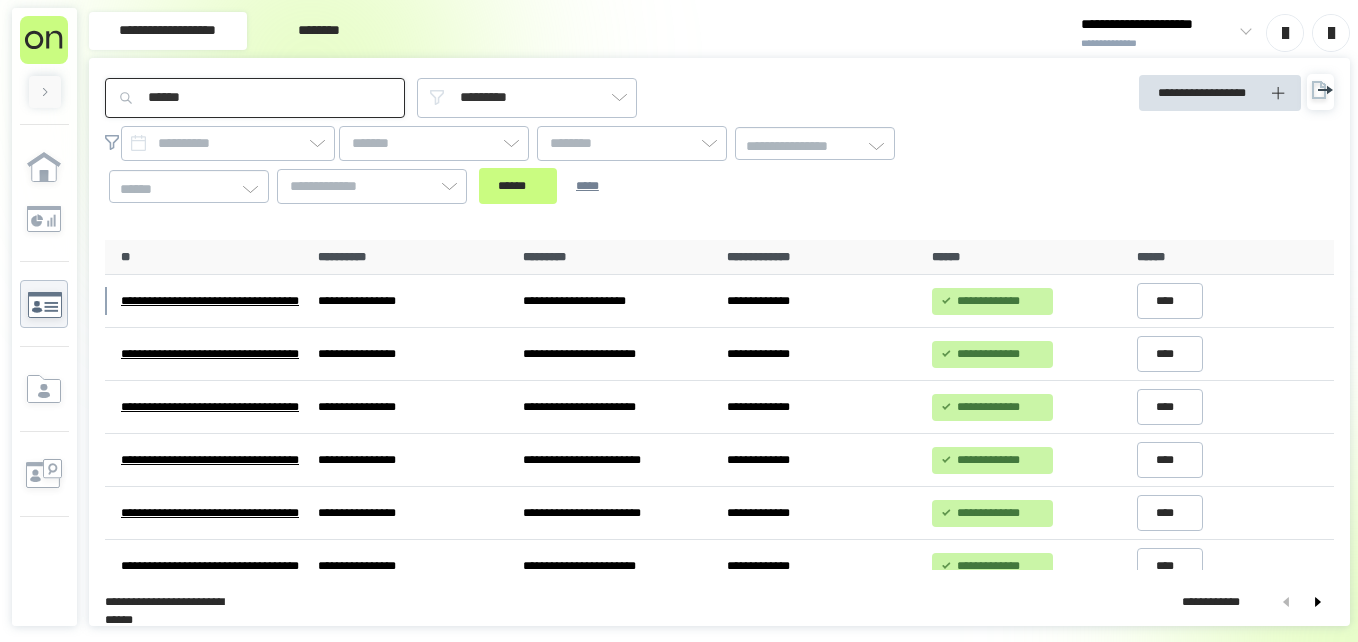 type on "******" 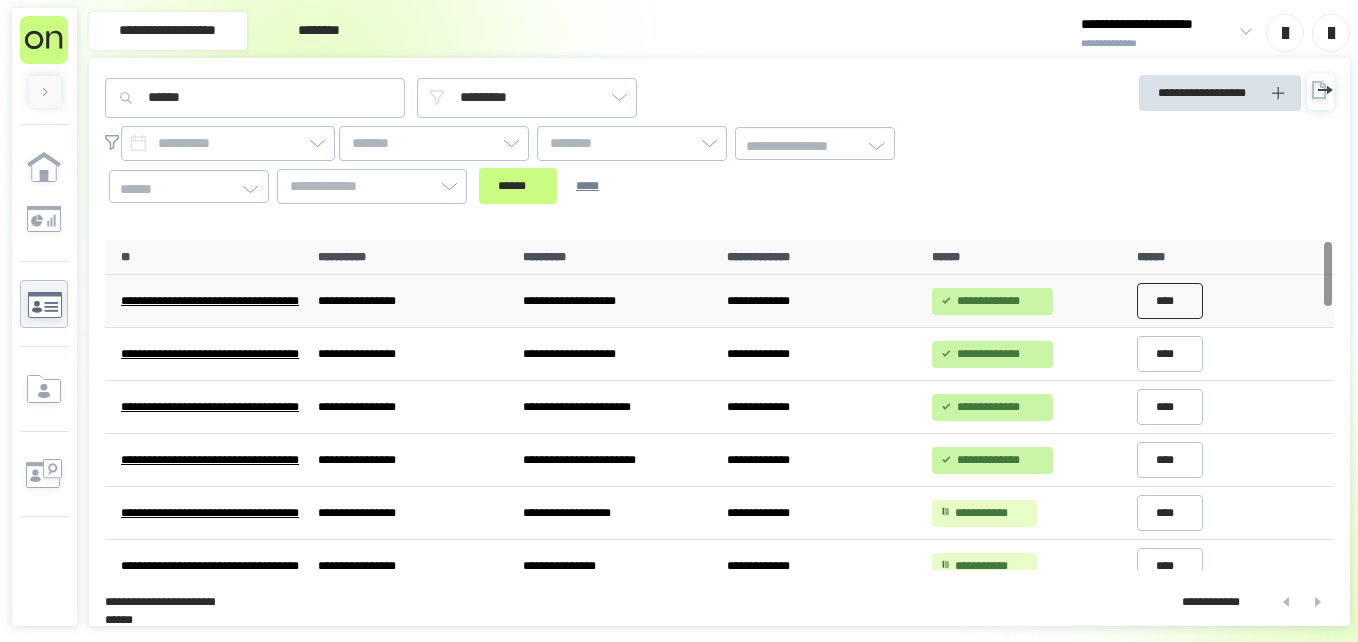 click on "****" at bounding box center [1170, 301] 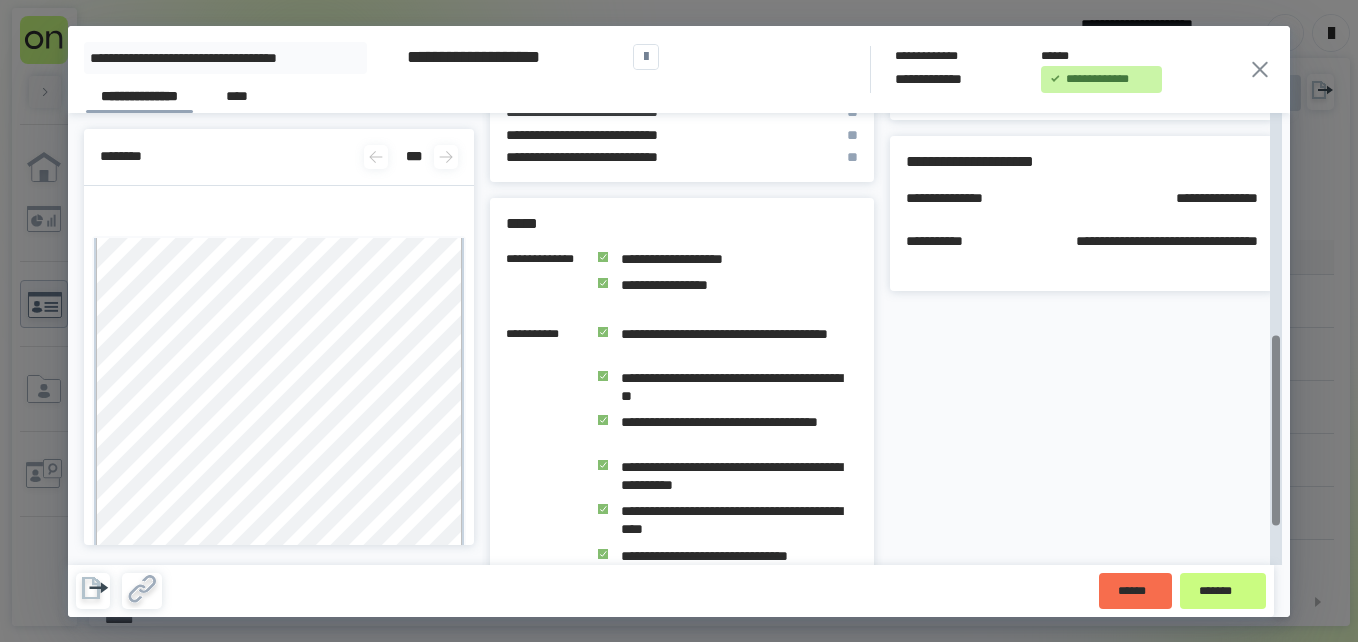 drag, startPoint x: 1276, startPoint y: 260, endPoint x: 1255, endPoint y: 495, distance: 235.93643 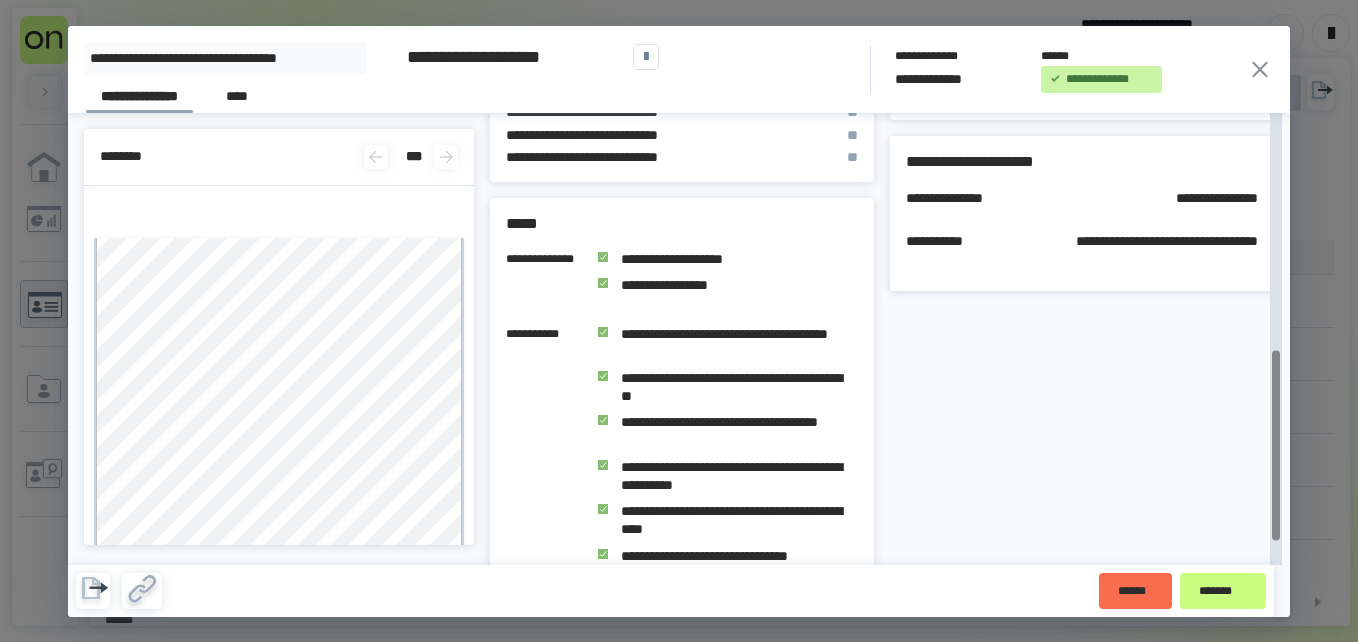 scroll, scrollTop: 561, scrollLeft: 0, axis: vertical 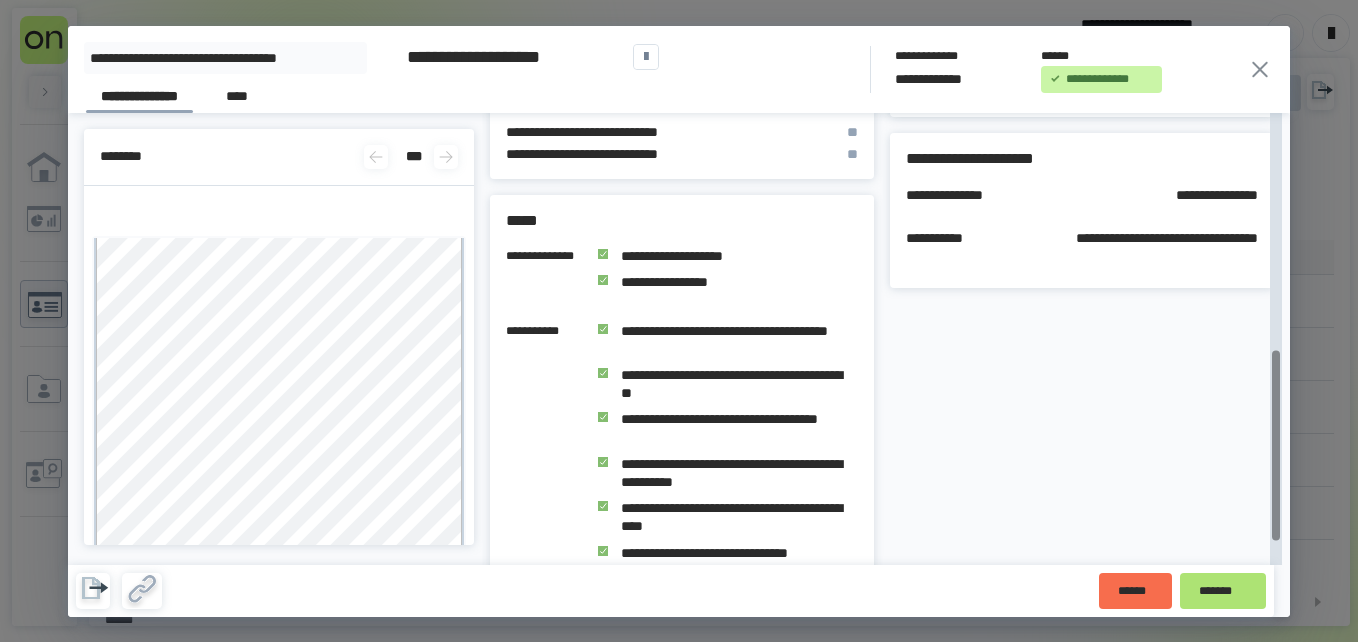 click on "*******" at bounding box center (1223, 591) 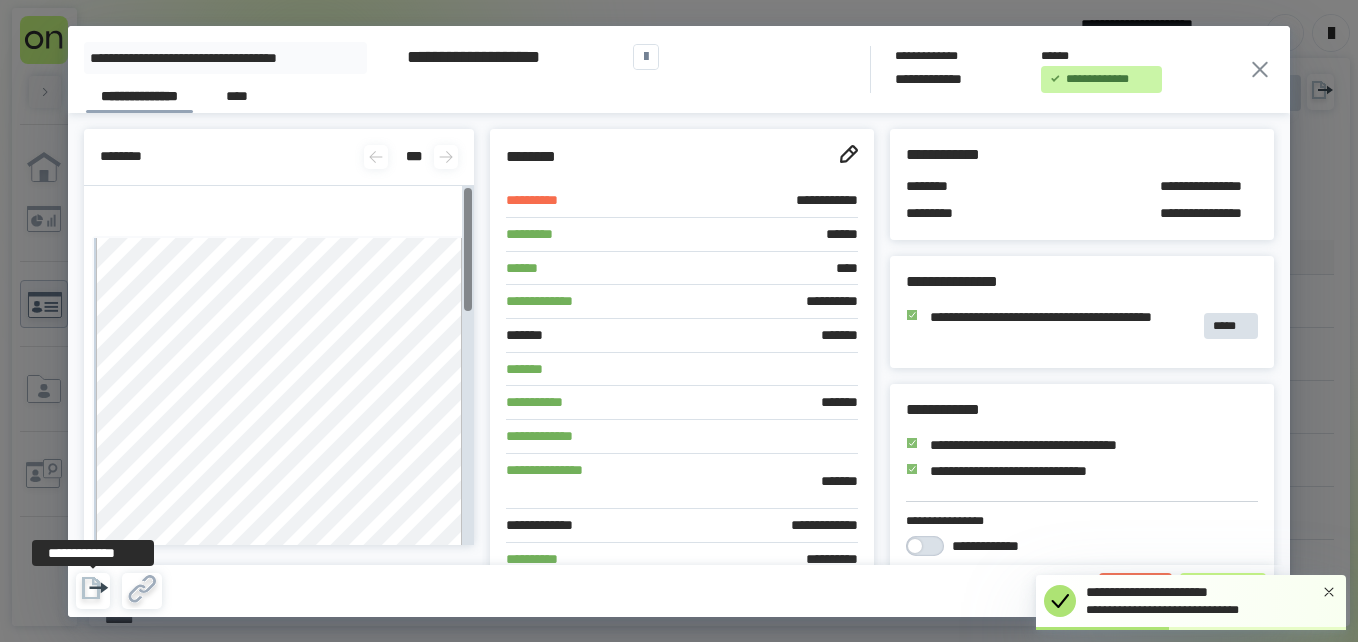 click 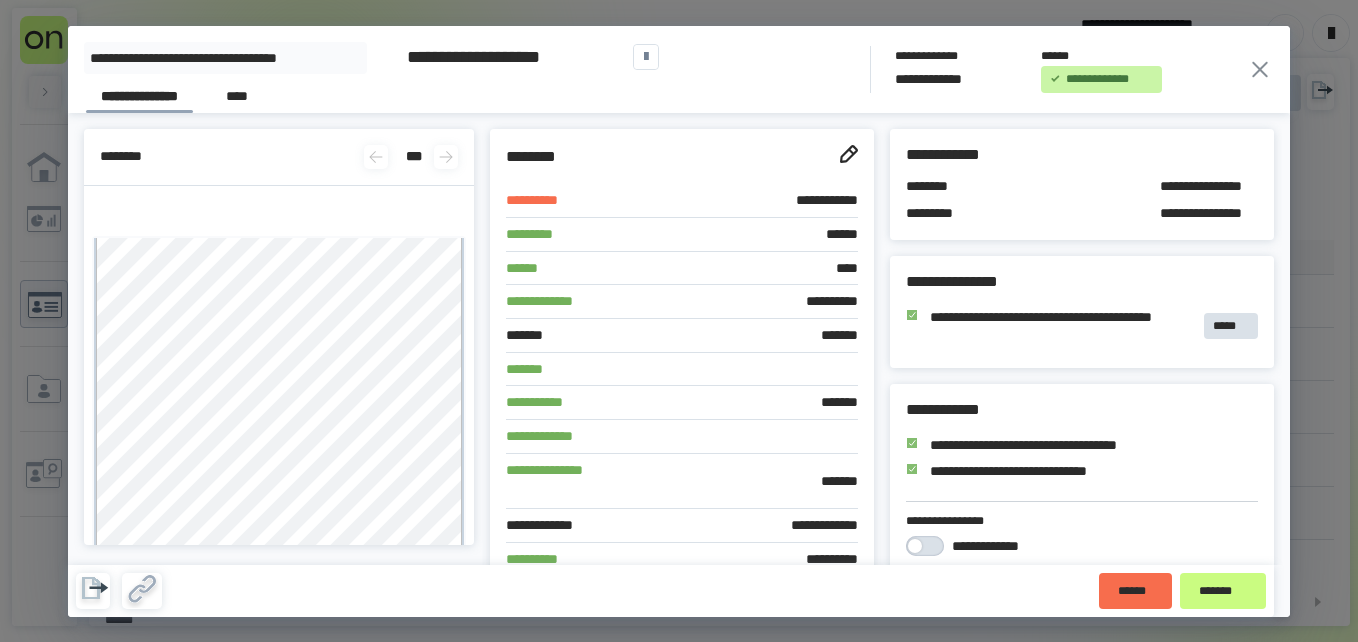 scroll, scrollTop: 0, scrollLeft: 0, axis: both 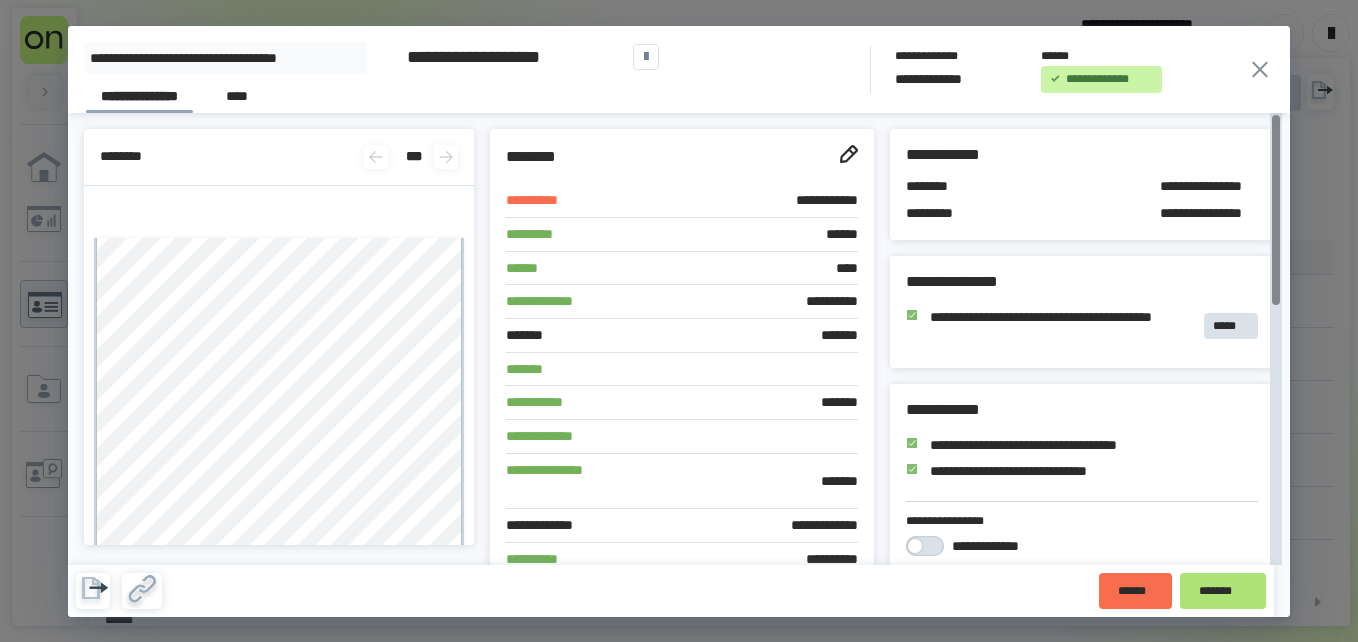 click on "*******" at bounding box center (1223, 591) 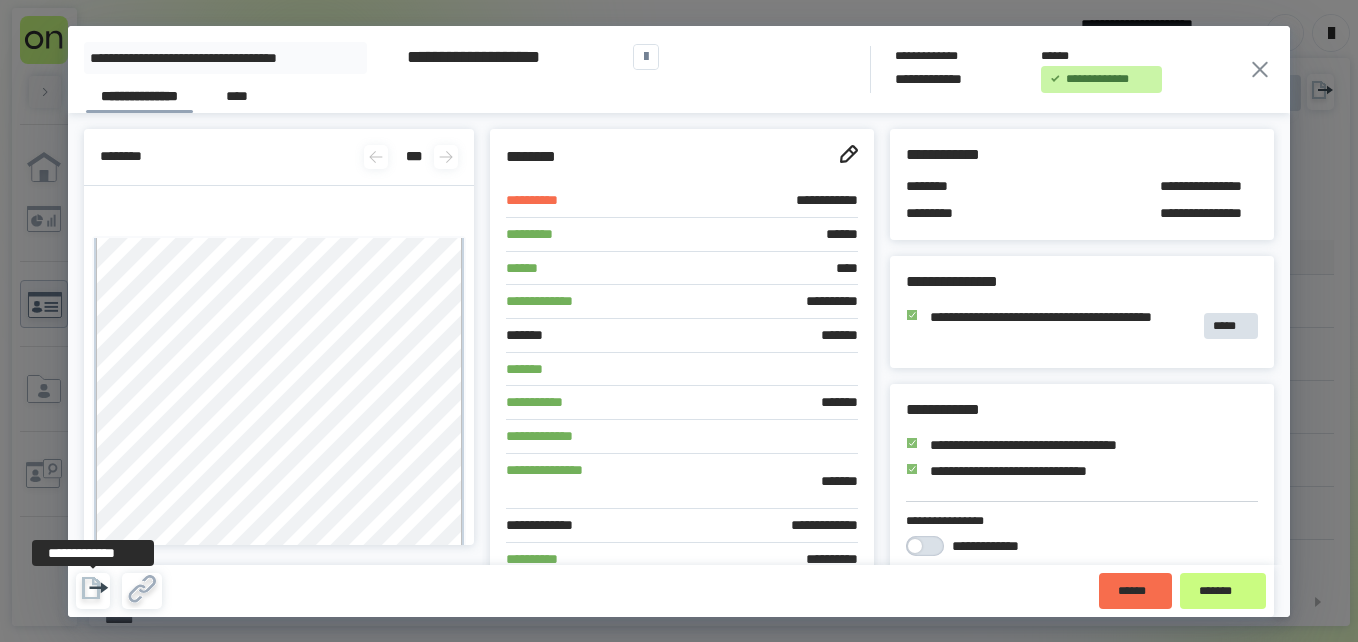 click 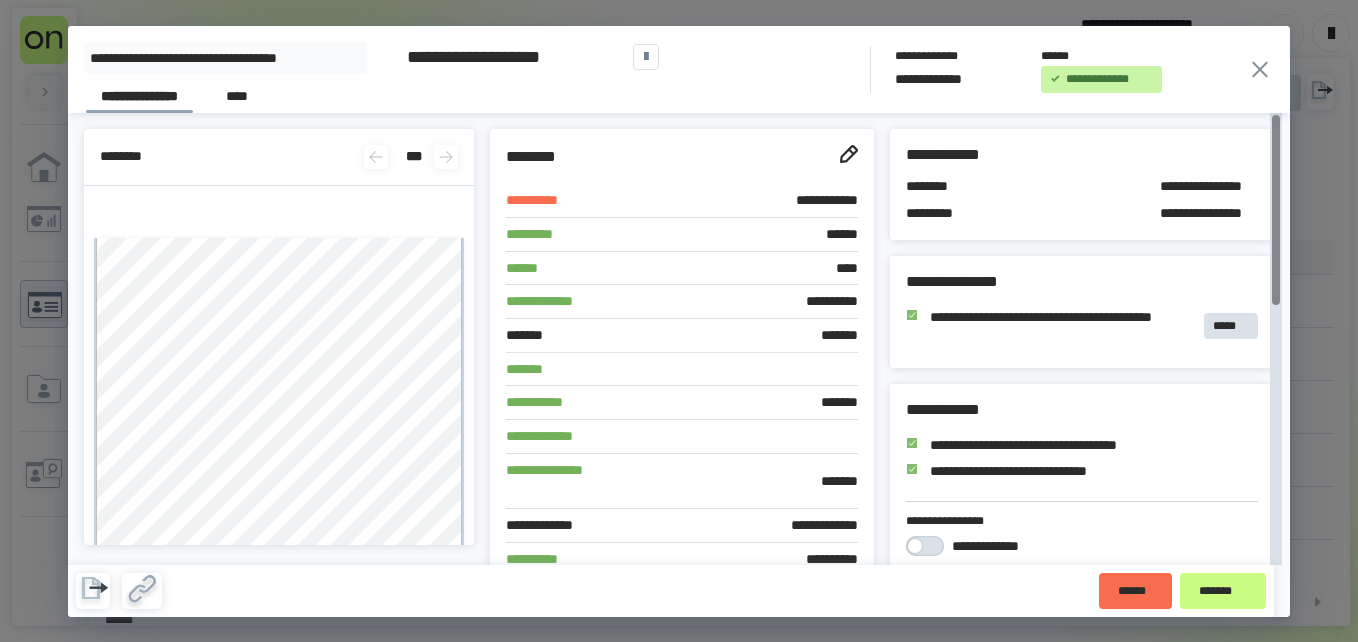 click 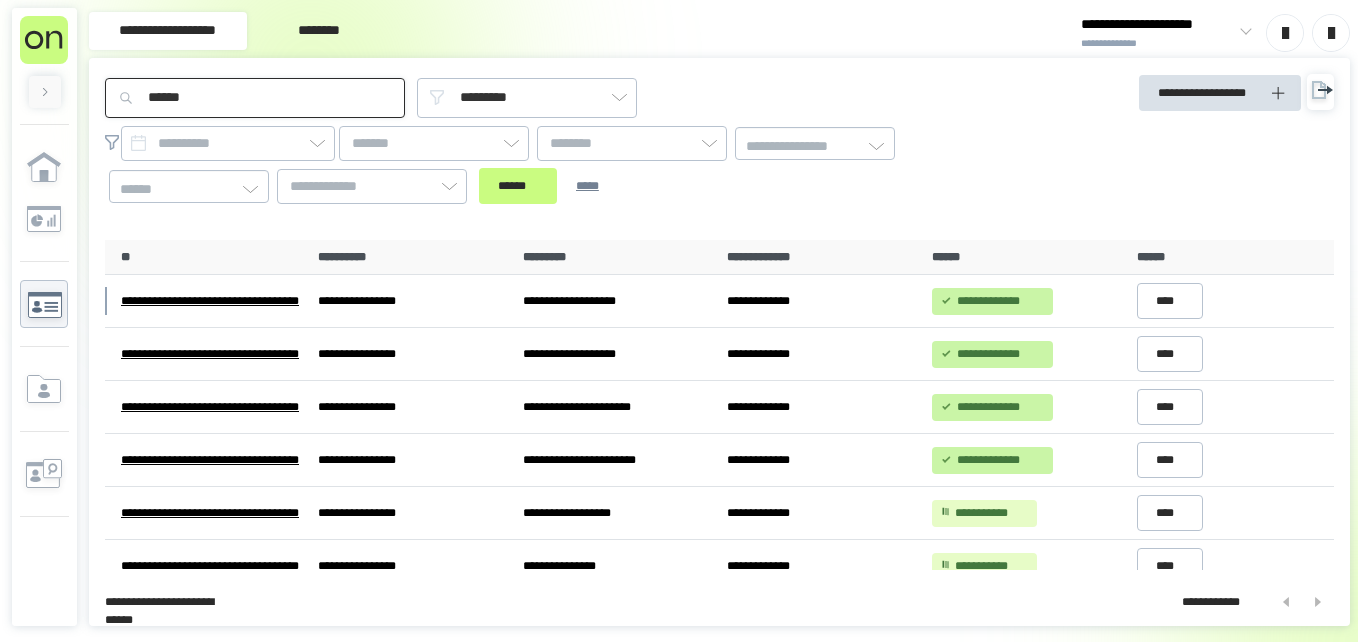 drag, startPoint x: 200, startPoint y: 106, endPoint x: 4, endPoint y: 118, distance: 196.367 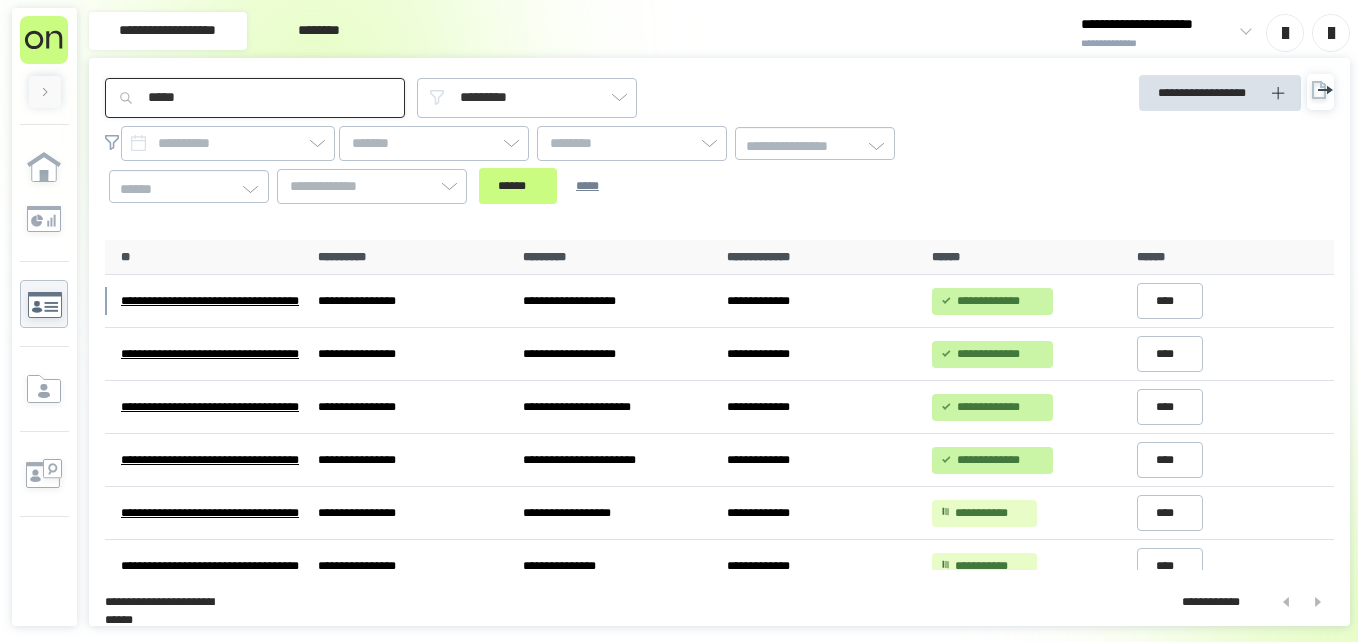 click on "******" at bounding box center [518, 186] 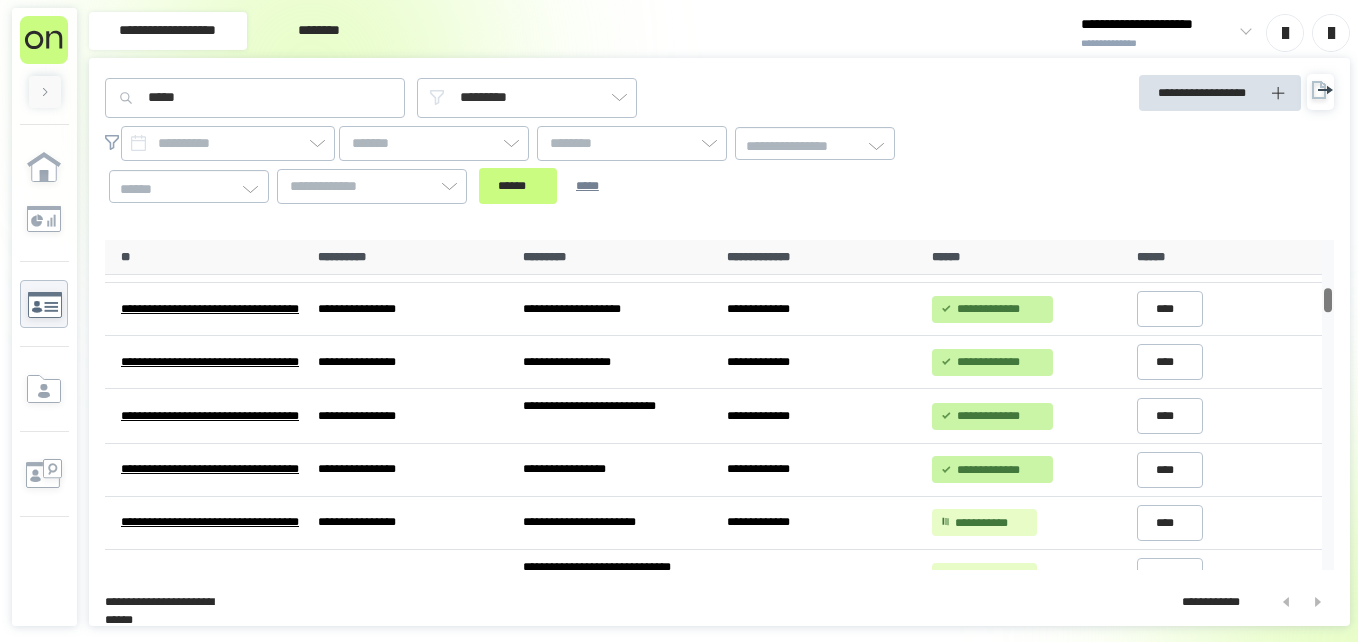 scroll, scrollTop: 0, scrollLeft: 0, axis: both 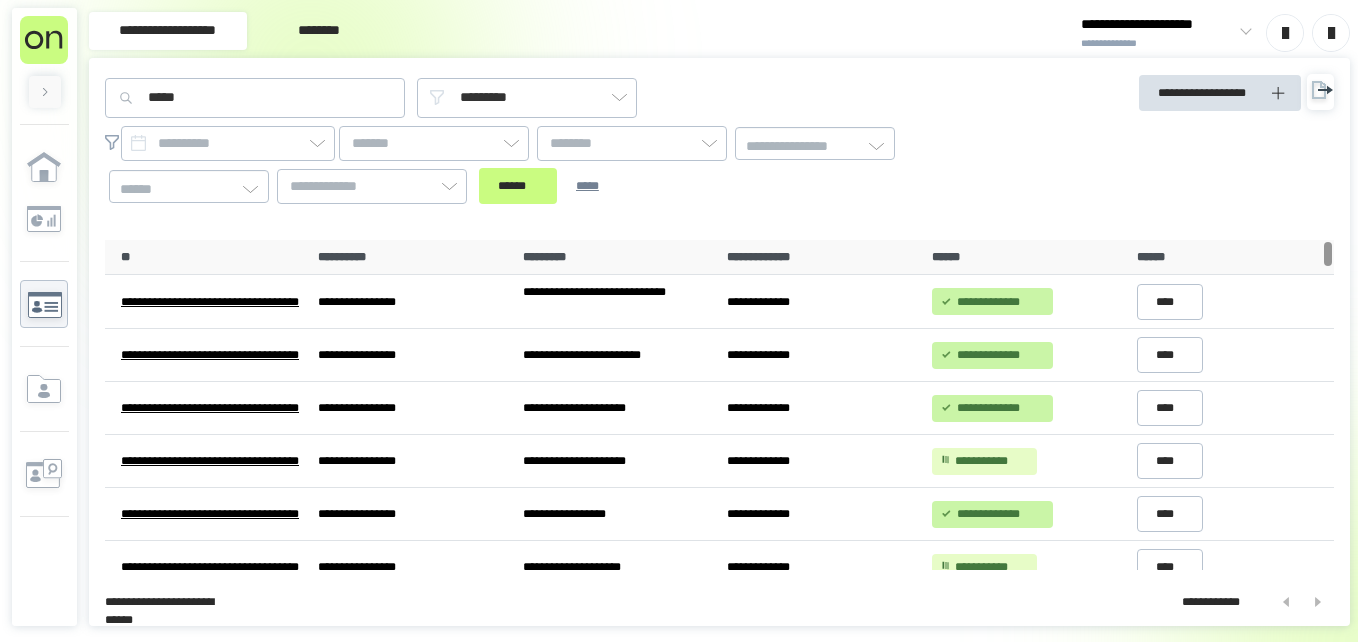 drag, startPoint x: 1324, startPoint y: 257, endPoint x: 1262, endPoint y: 56, distance: 210.34496 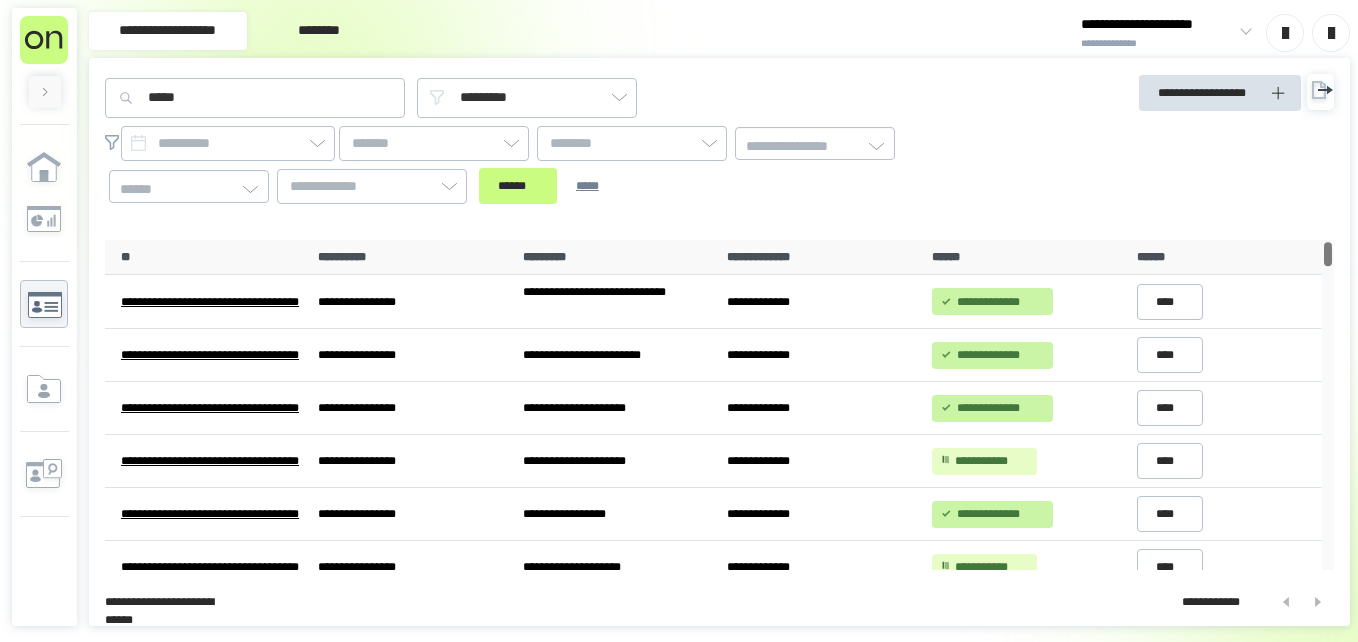 scroll, scrollTop: 5, scrollLeft: 0, axis: vertical 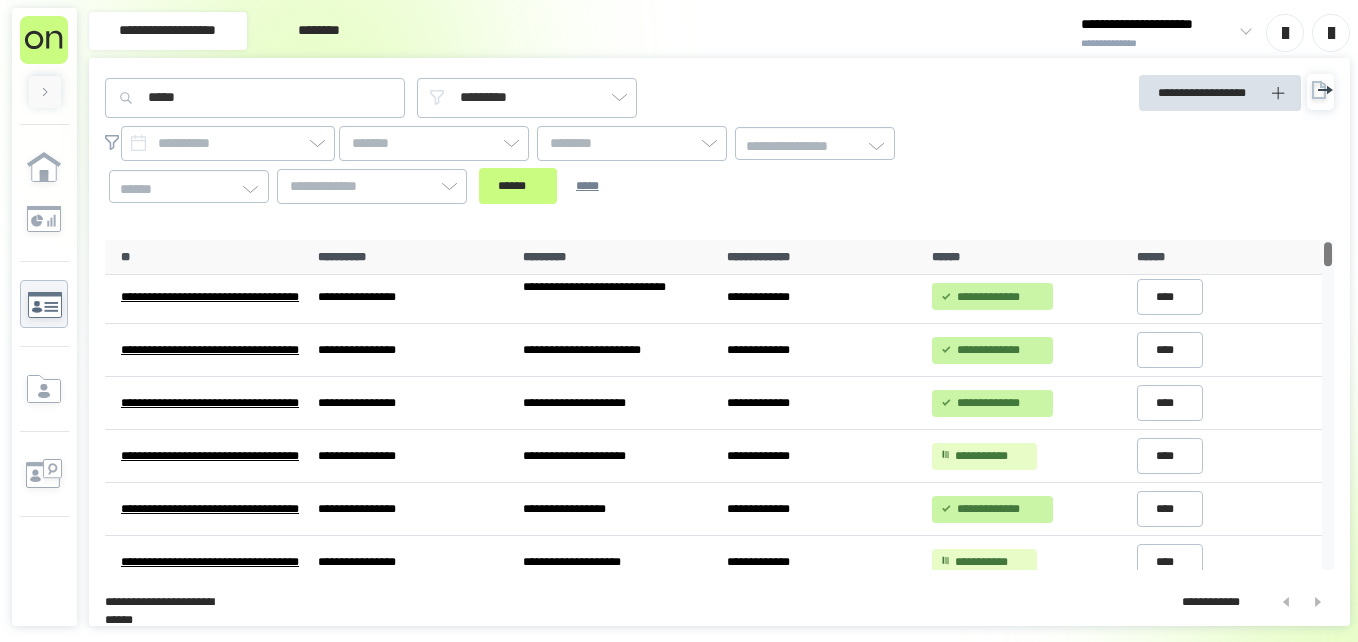 click at bounding box center [1327, 254] 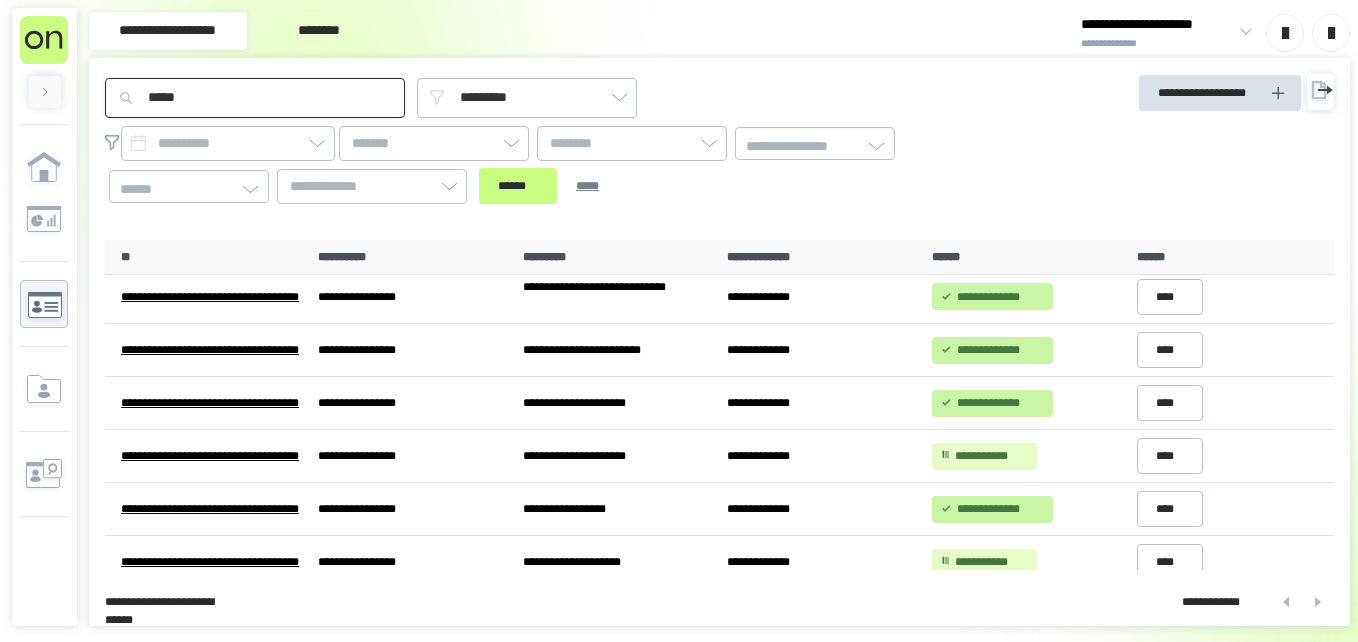 drag, startPoint x: 190, startPoint y: 96, endPoint x: 0, endPoint y: 71, distance: 191.63768 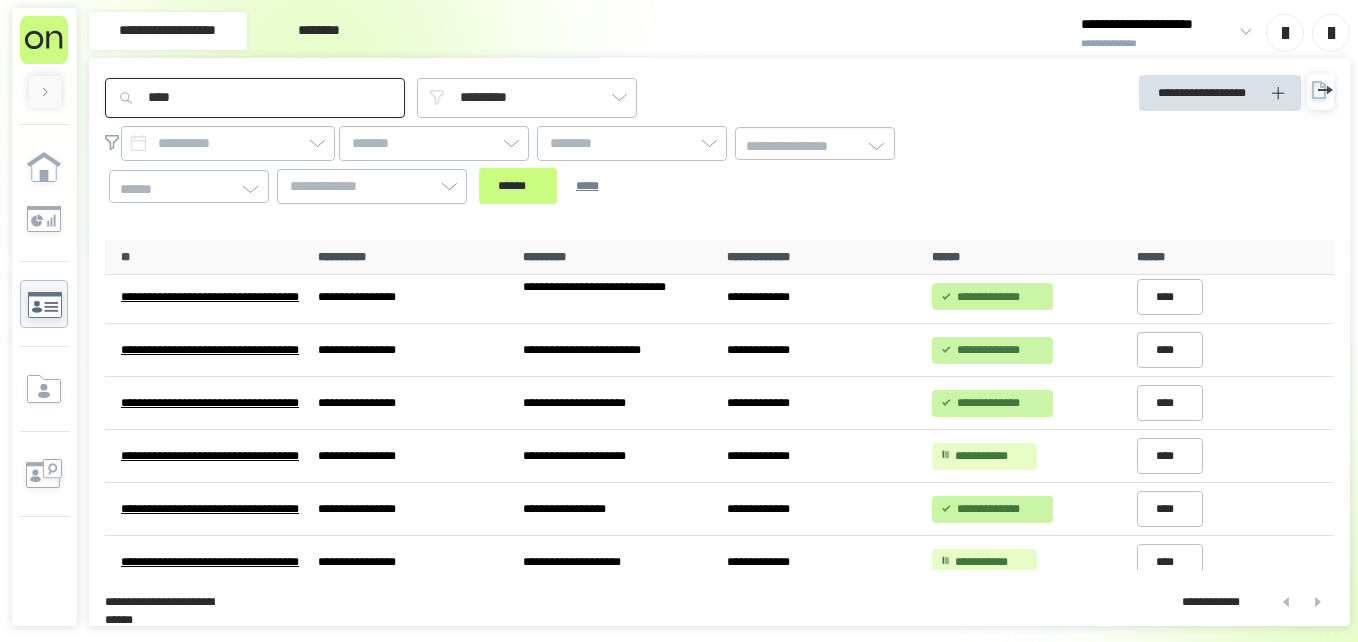click on "******" at bounding box center (518, 186) 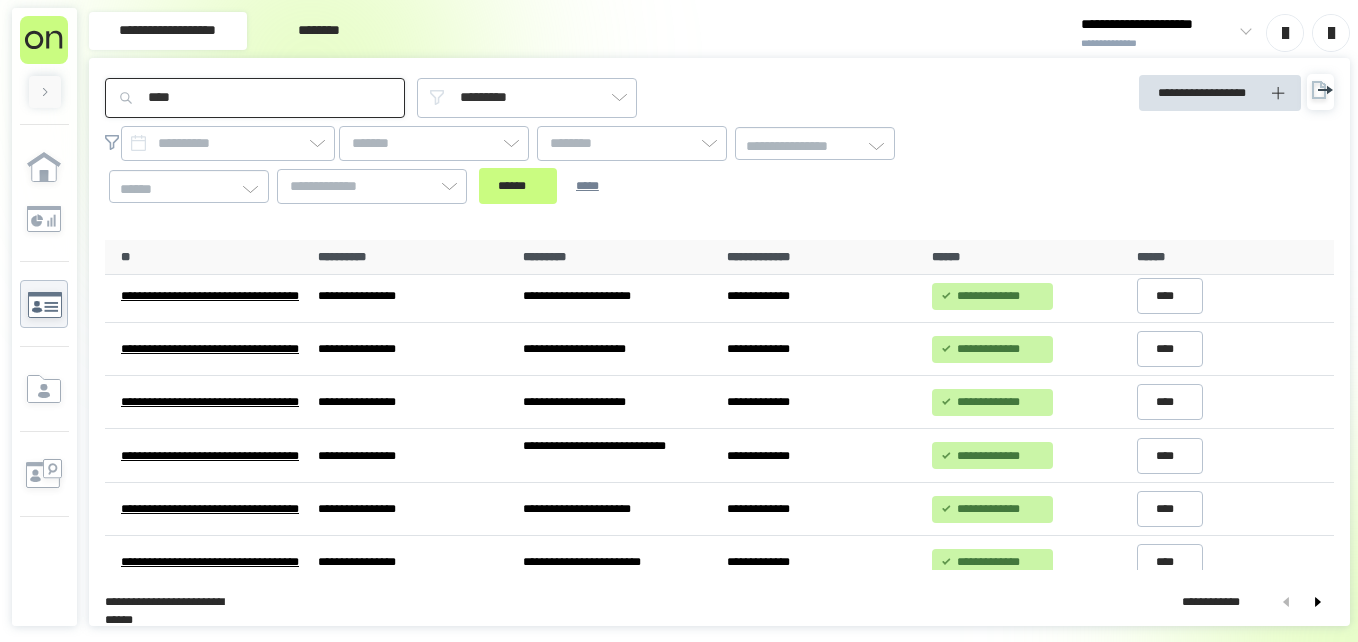 drag, startPoint x: 193, startPoint y: 94, endPoint x: 0, endPoint y: 106, distance: 193.3727 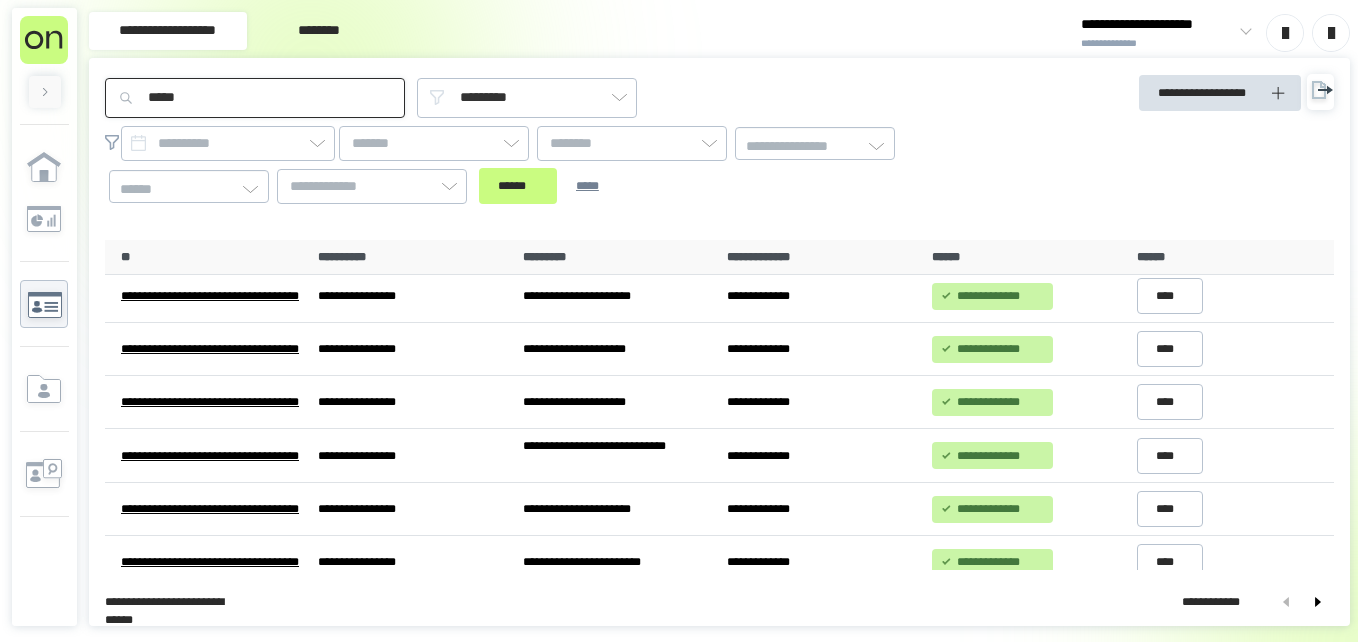 type on "*****" 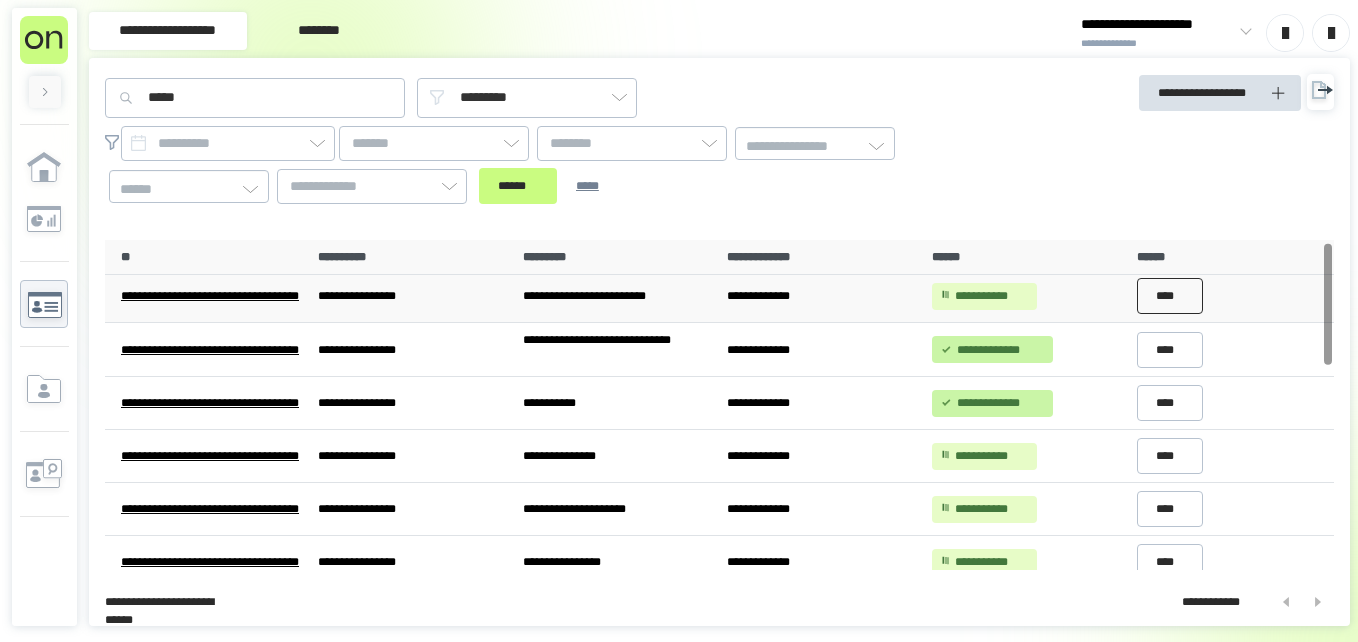 click on "****" at bounding box center [1170, 296] 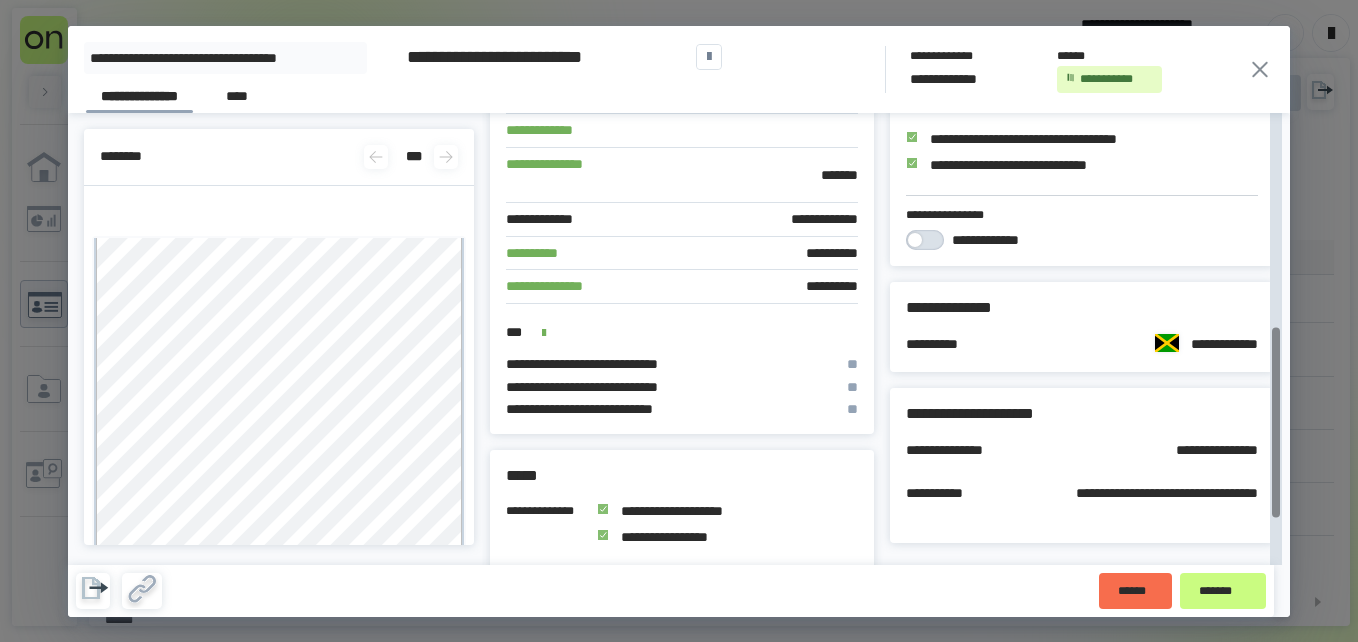 scroll, scrollTop: 615, scrollLeft: 0, axis: vertical 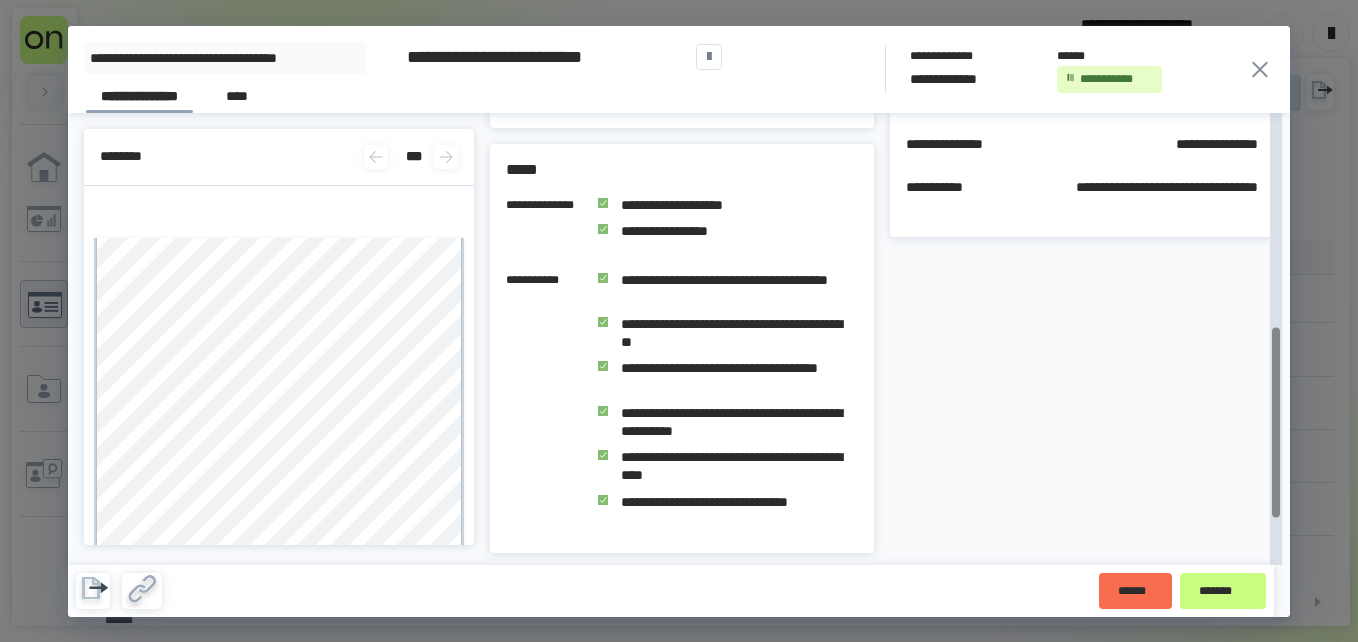 drag, startPoint x: 1272, startPoint y: 265, endPoint x: 1294, endPoint y: 549, distance: 284.85083 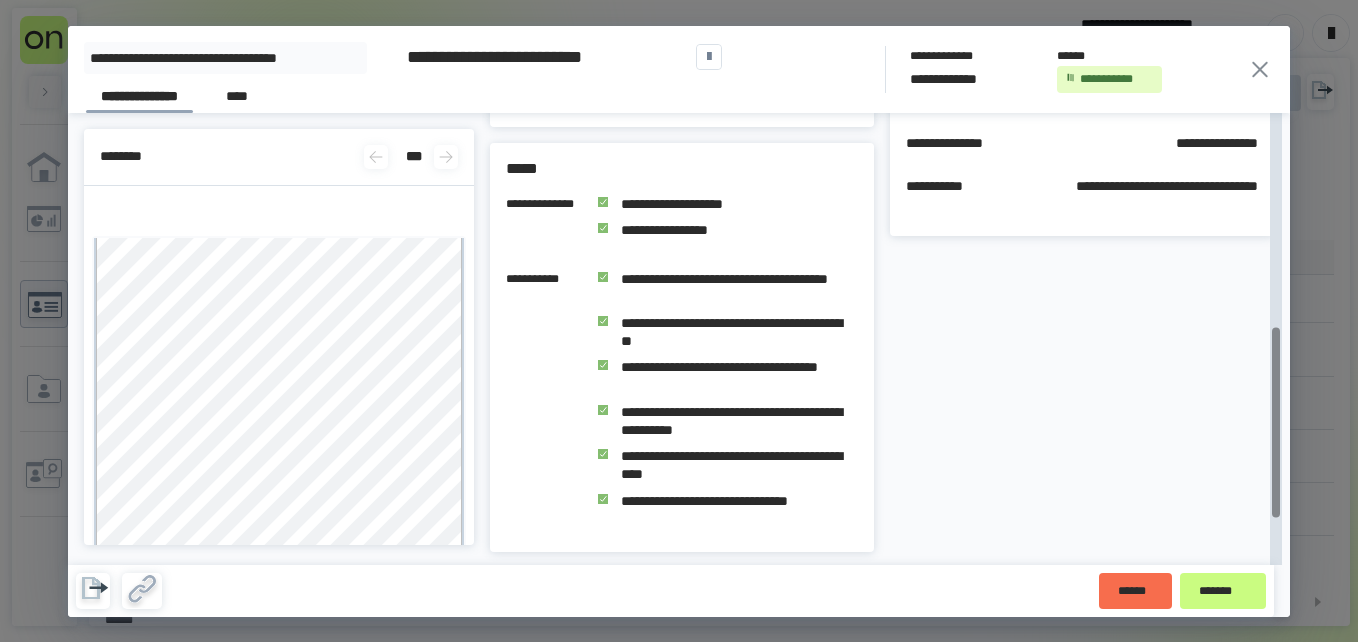 click at bounding box center (1275, 422) 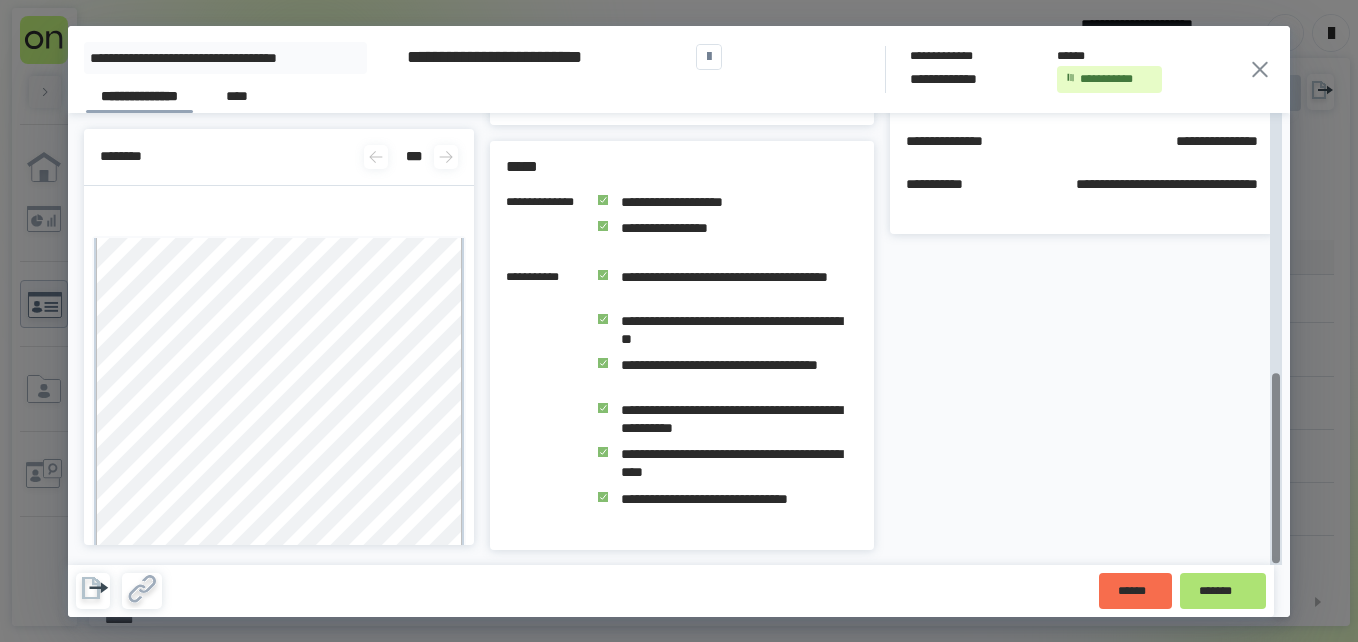 click on "*******" at bounding box center [1223, 591] 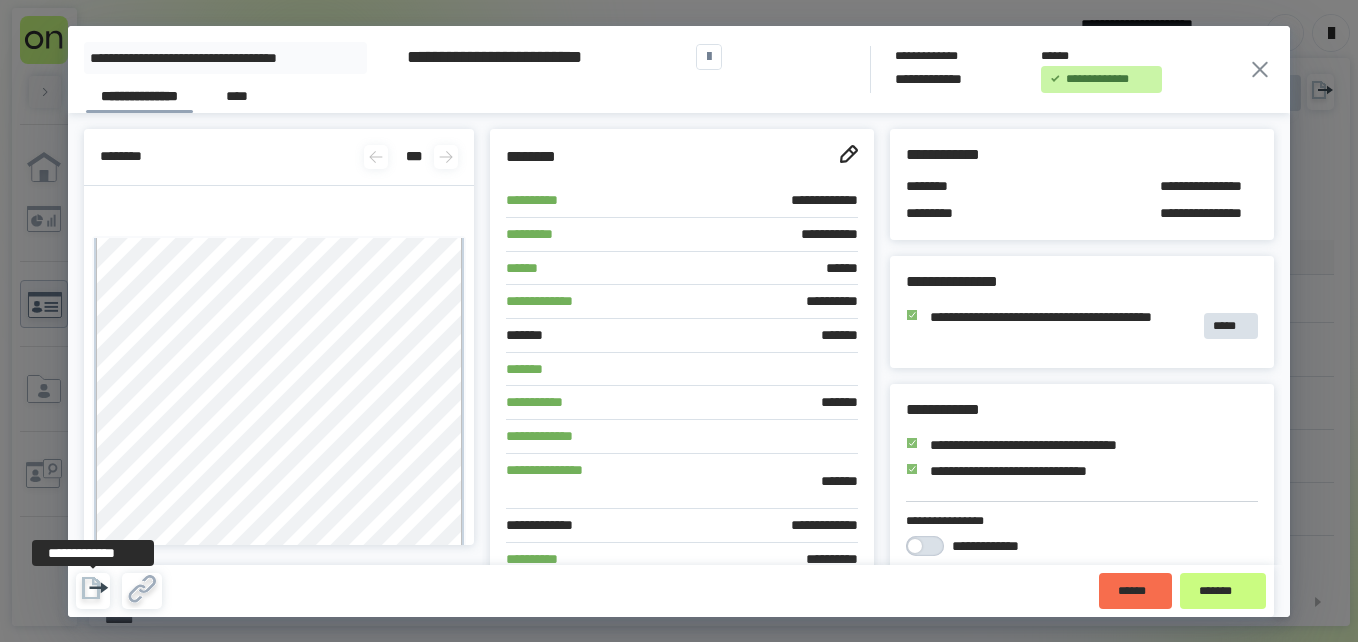 click 